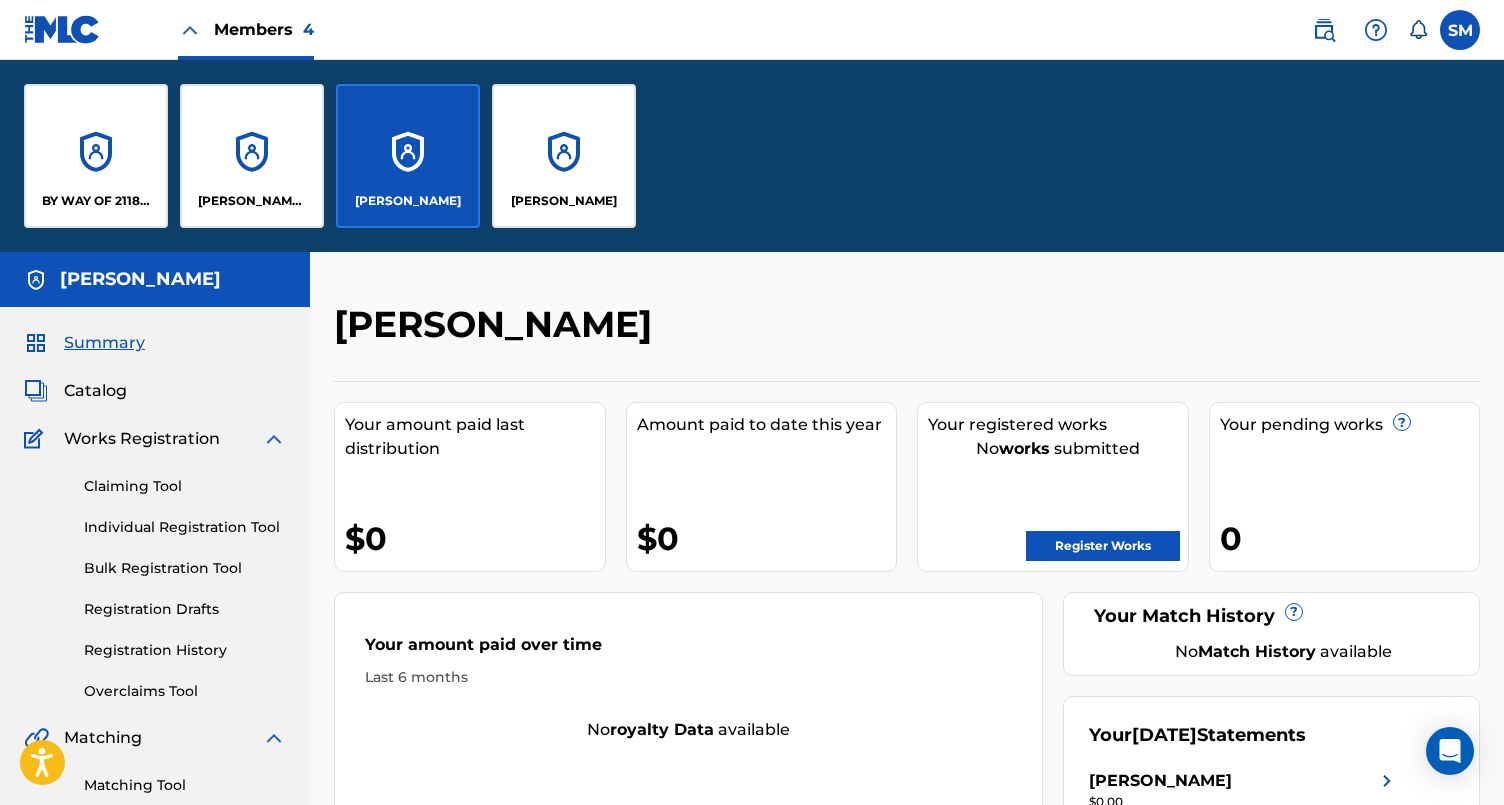 scroll, scrollTop: 0, scrollLeft: 0, axis: both 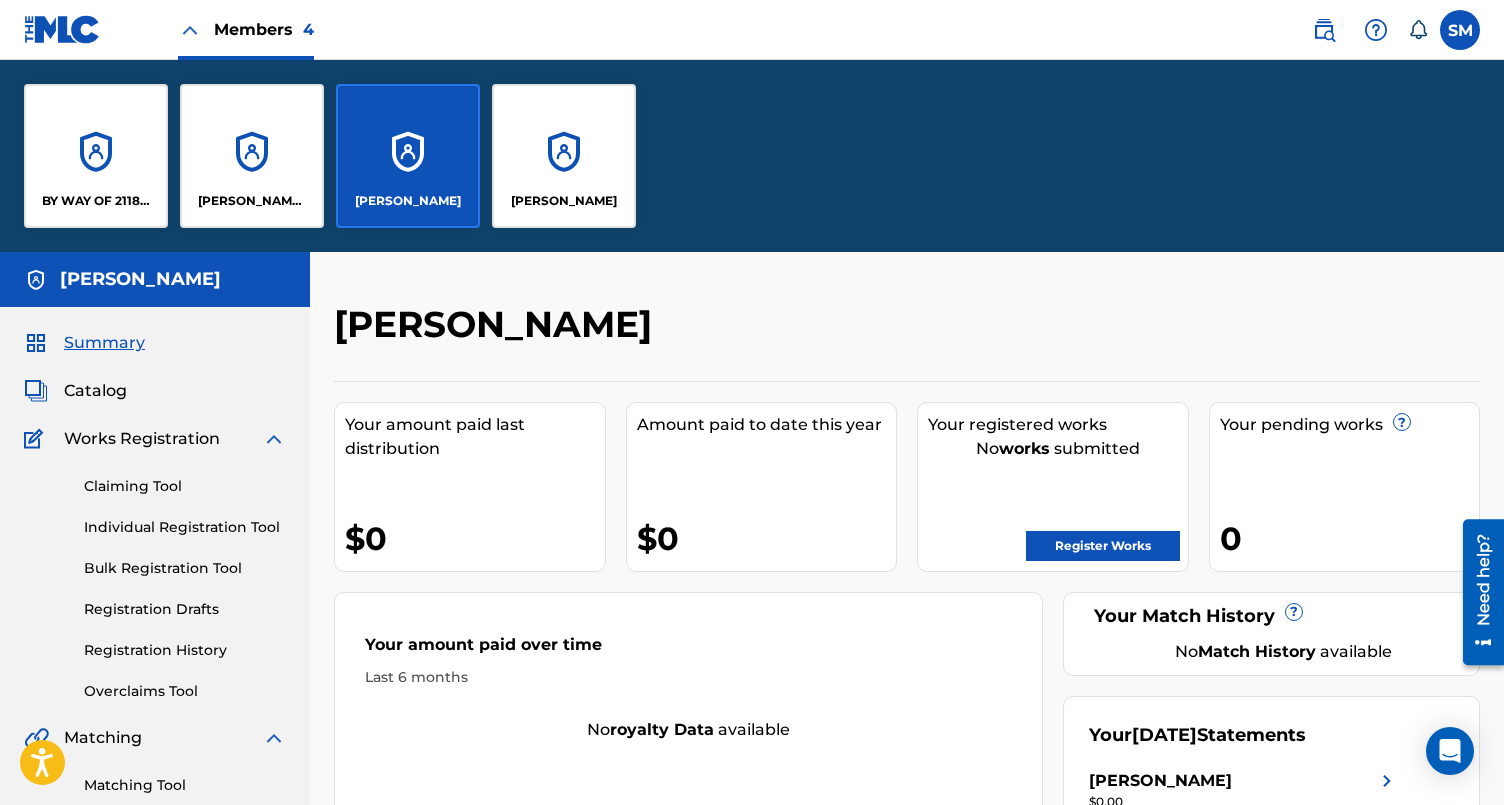 click on "[PERSON_NAME] Mebrahitu" at bounding box center [252, 201] 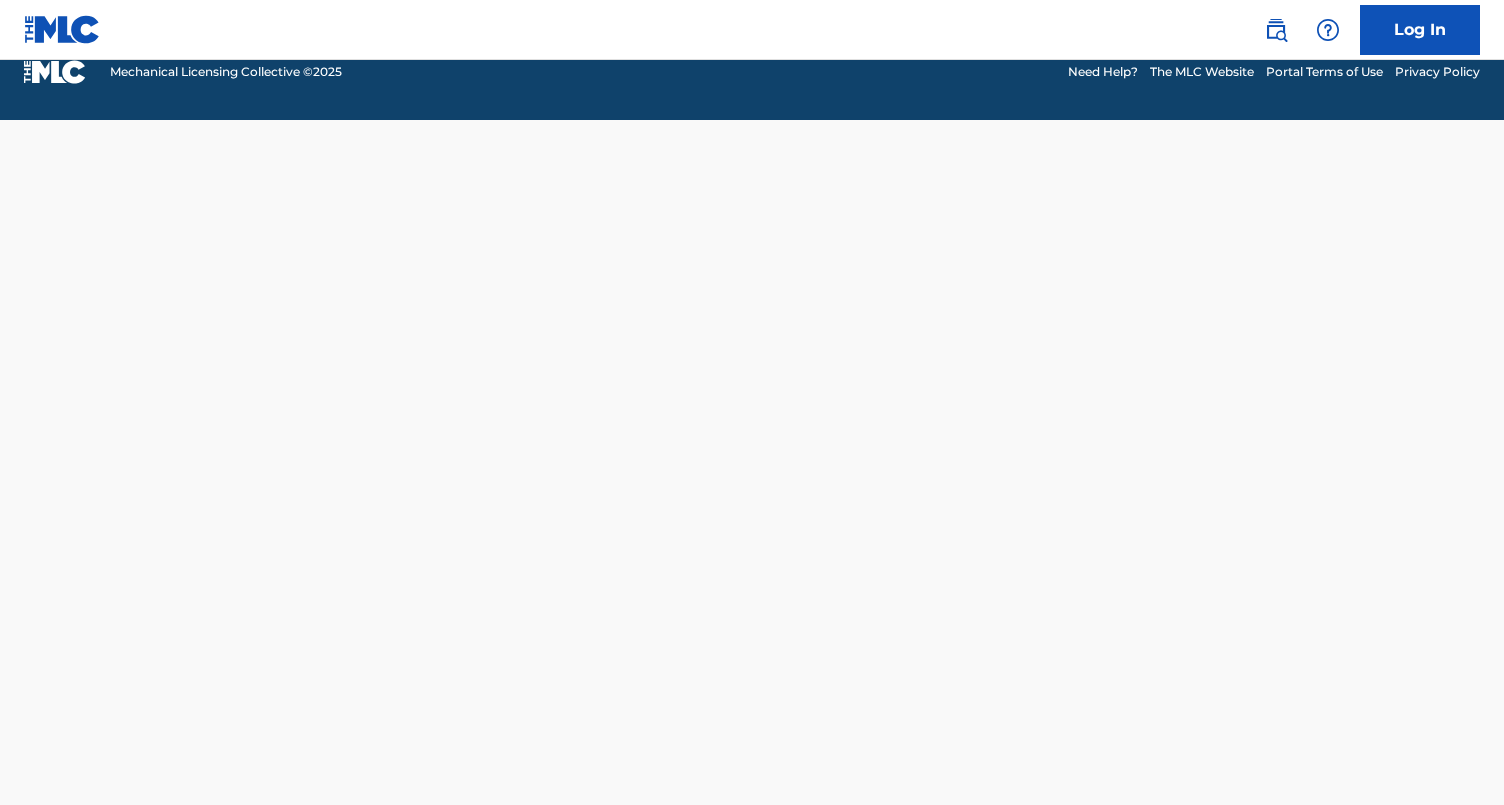 scroll, scrollTop: 0, scrollLeft: 0, axis: both 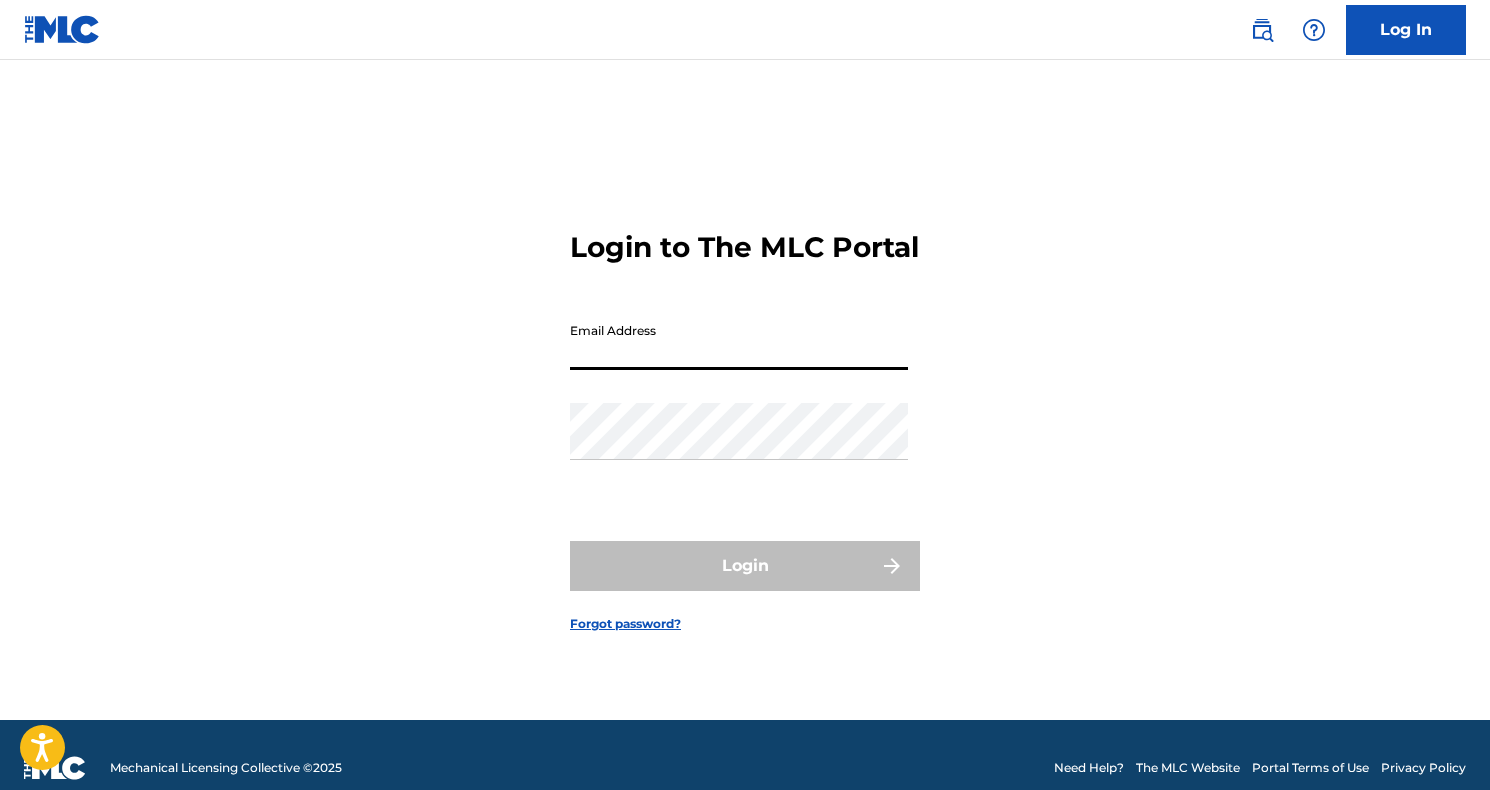click on "Email Address" at bounding box center (739, 341) 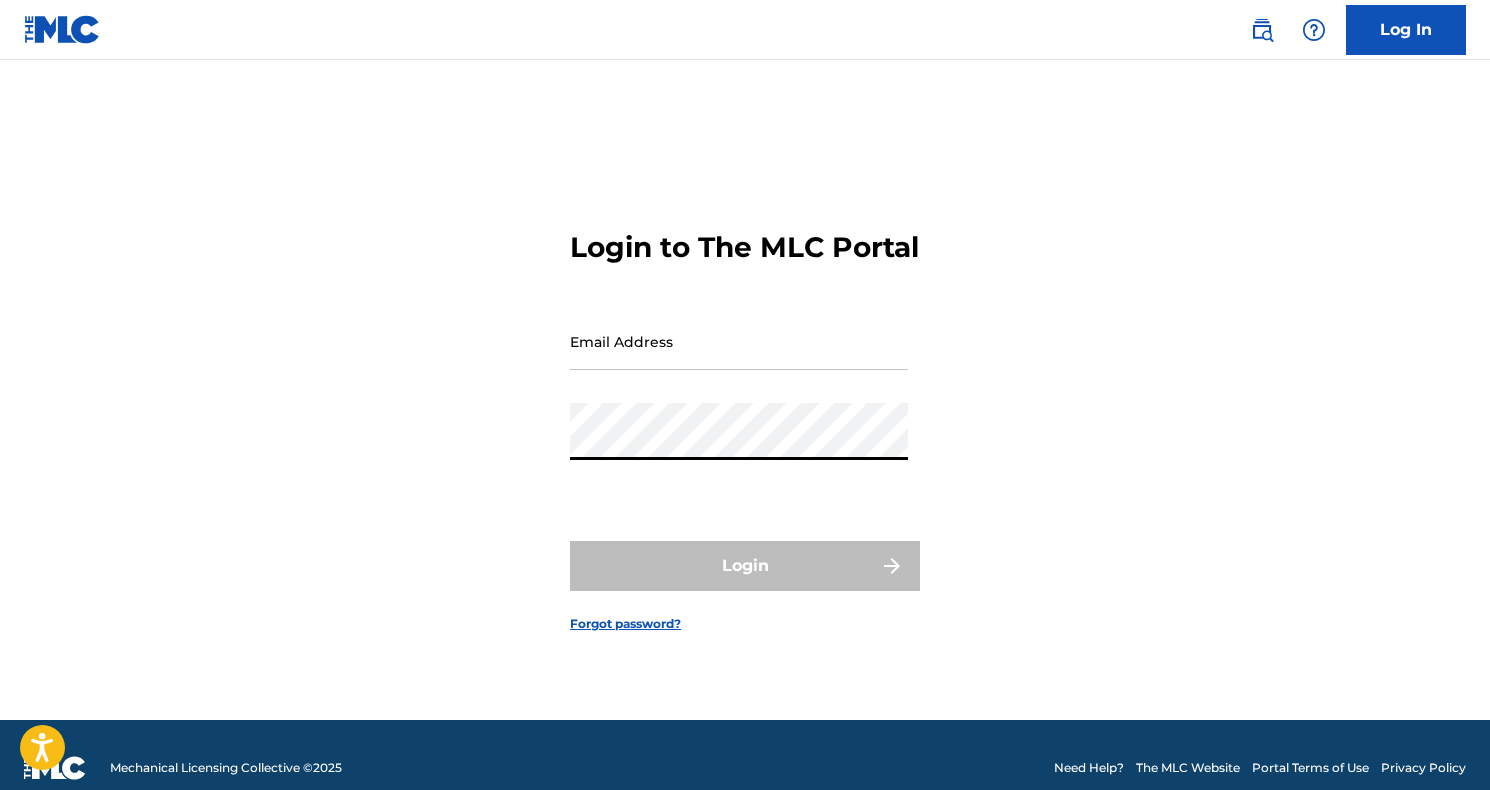 type on "[EMAIL_ADDRESS][DOMAIN_NAME]" 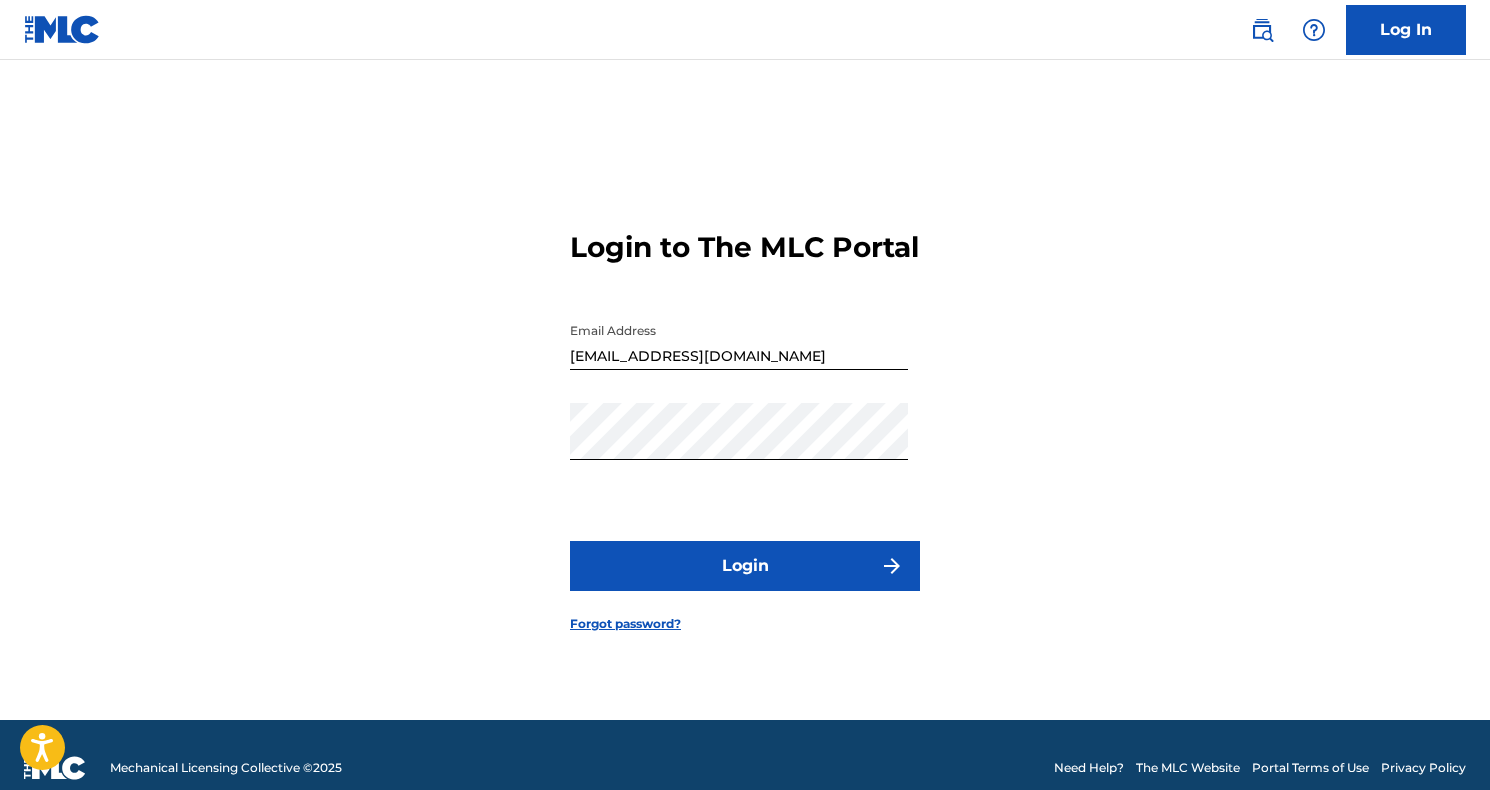 click on "Login" at bounding box center [745, 566] 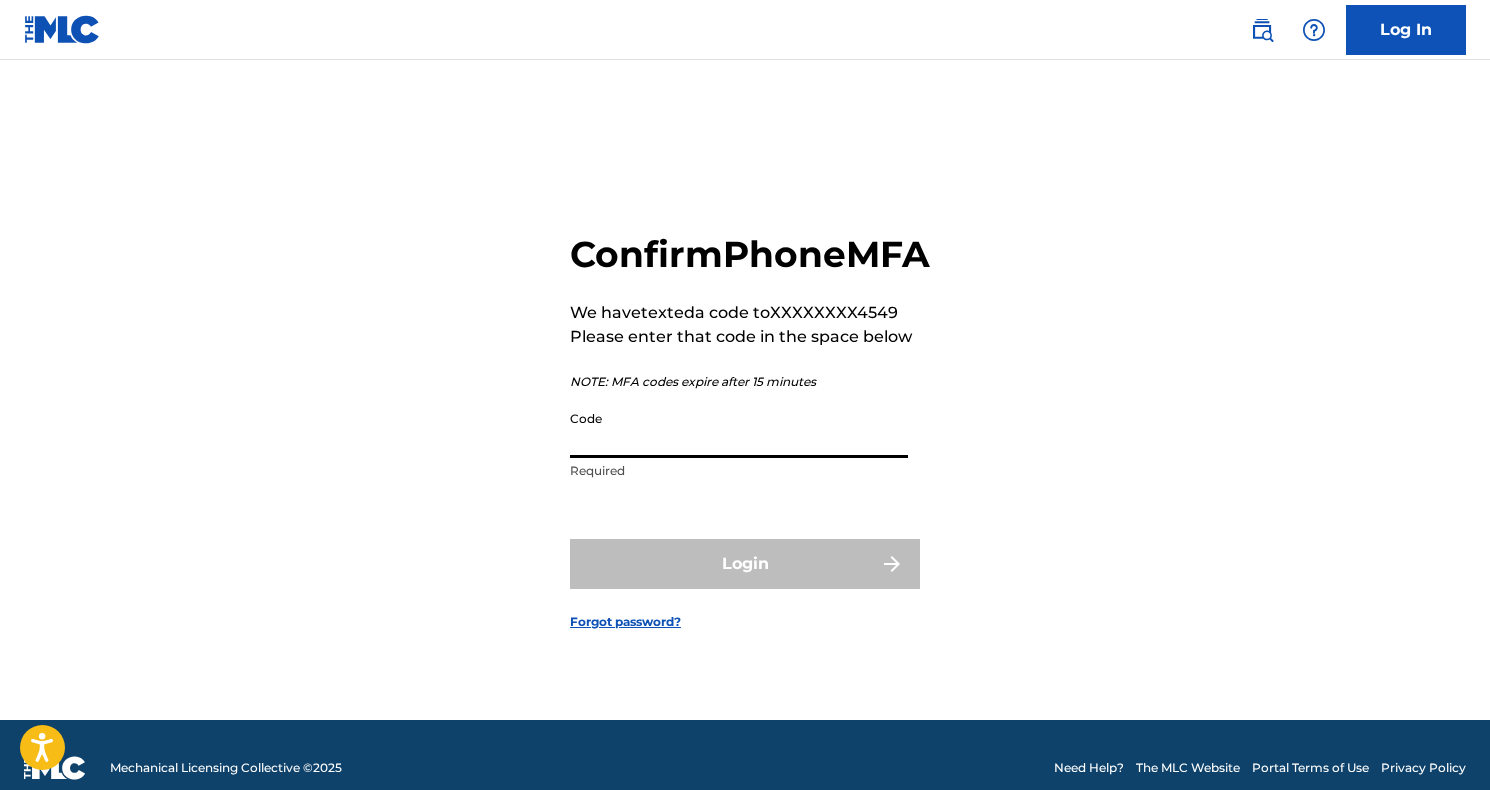 click on "Code" at bounding box center (739, 429) 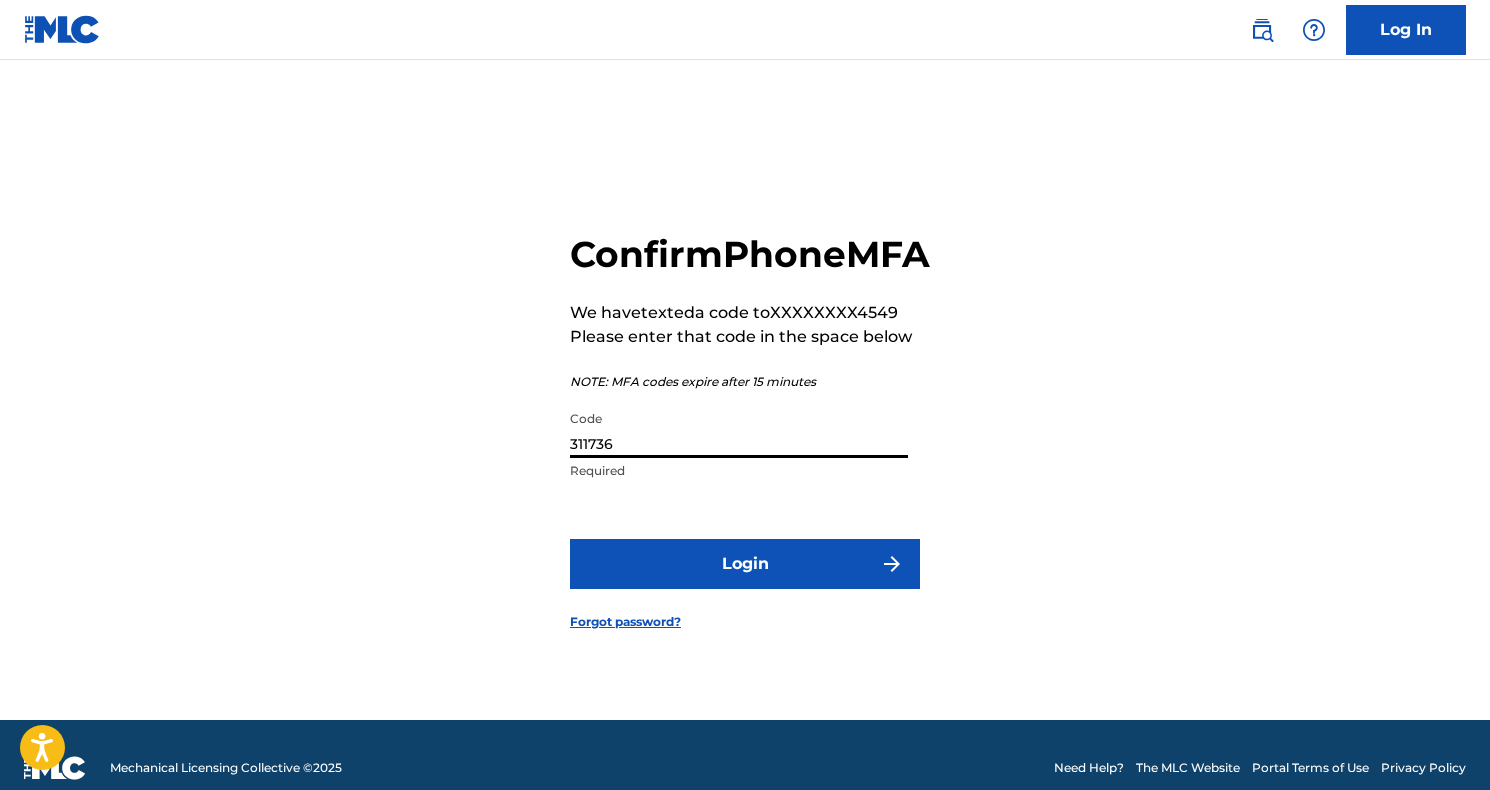 type on "311736" 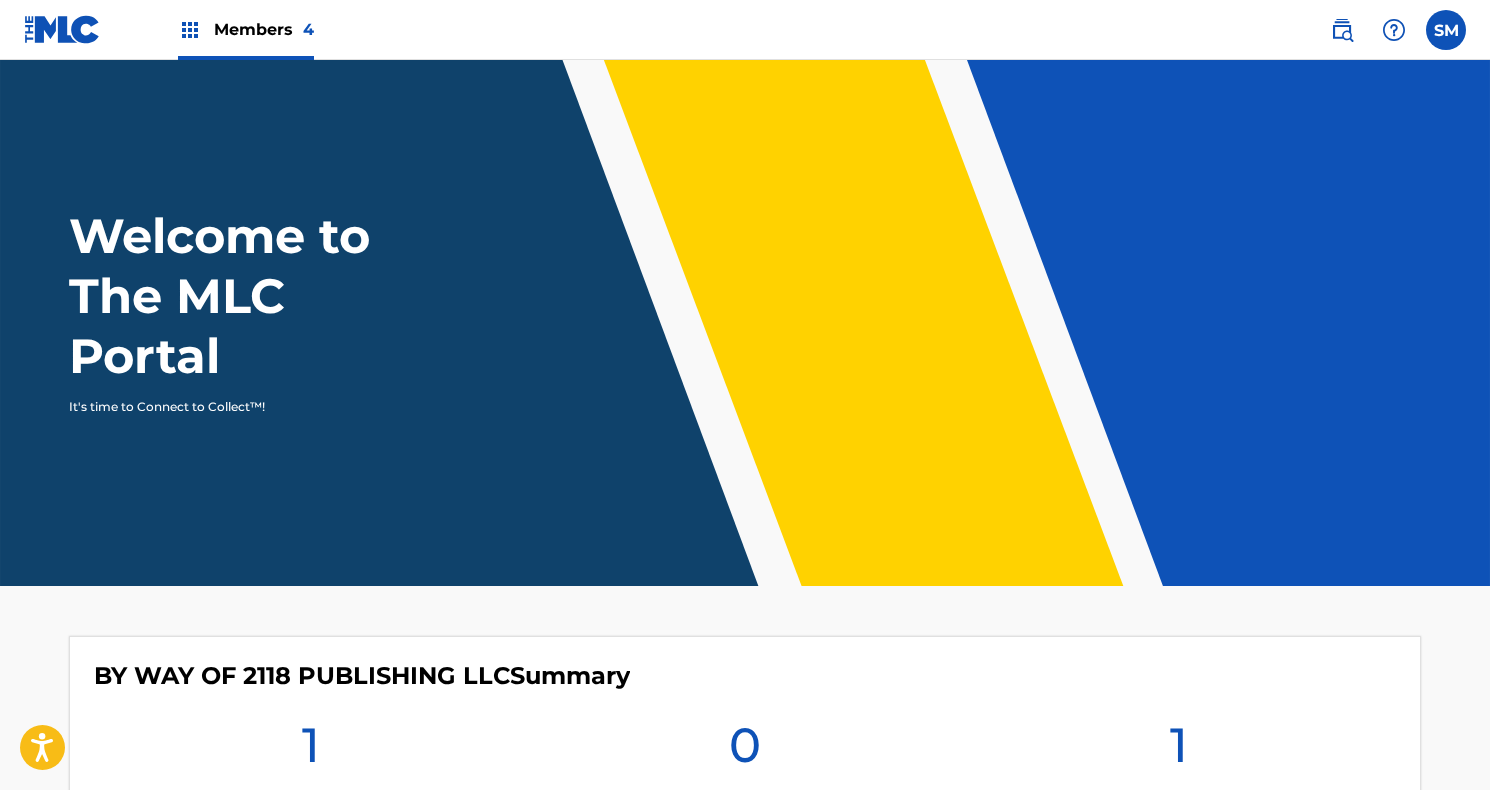 scroll, scrollTop: 0, scrollLeft: 0, axis: both 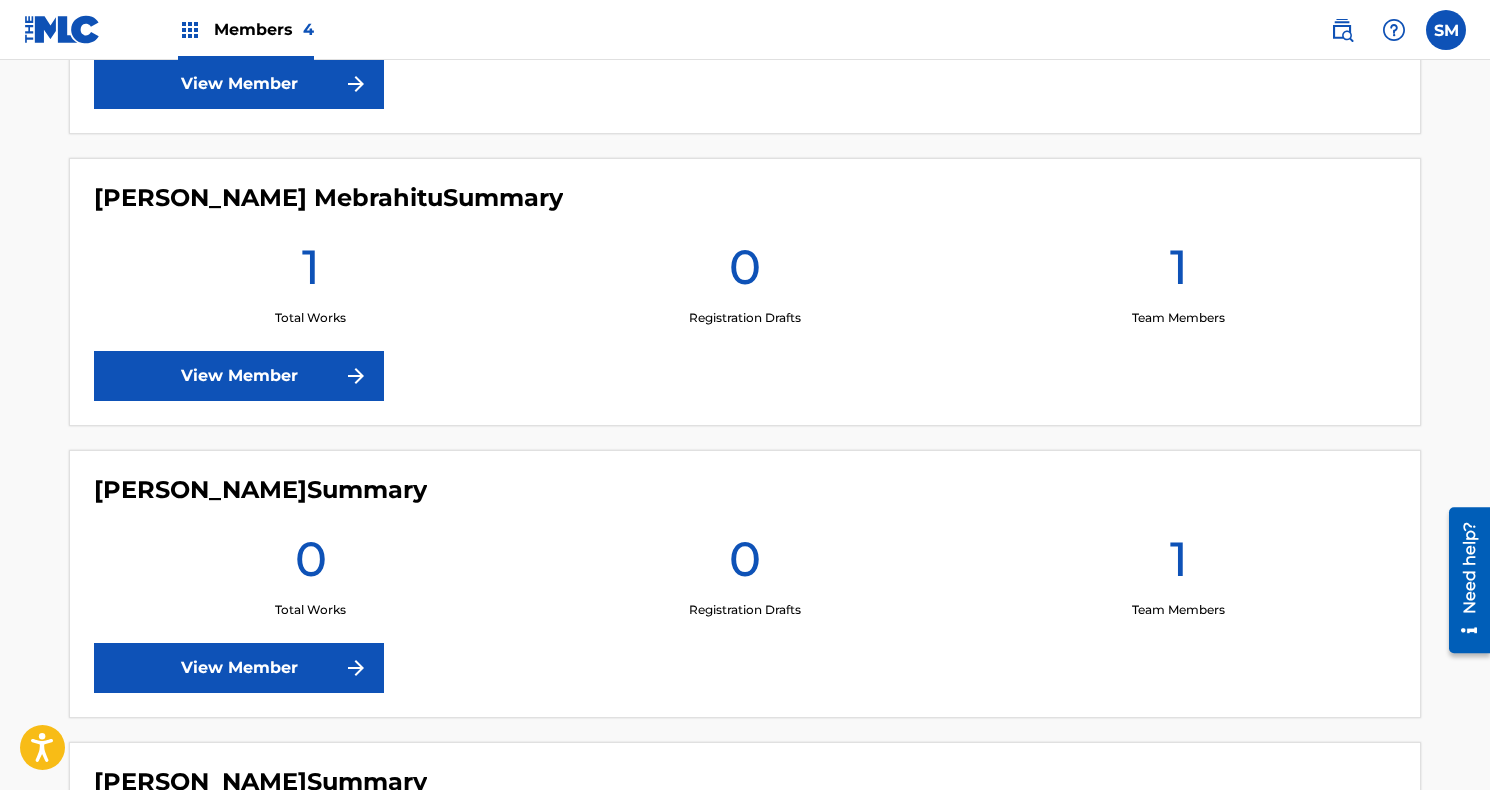 click on "View Member" at bounding box center (239, 376) 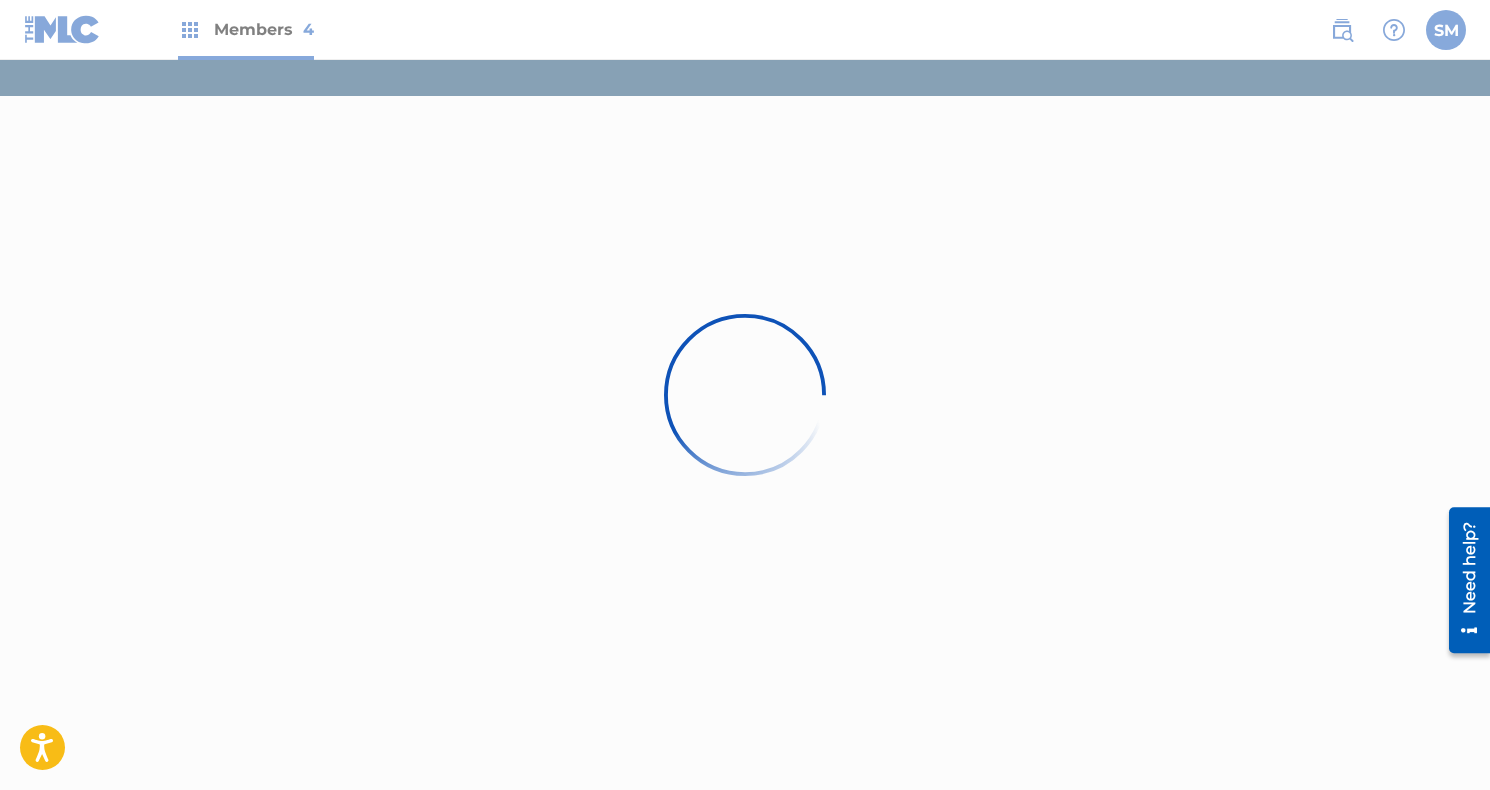 scroll, scrollTop: 0, scrollLeft: 0, axis: both 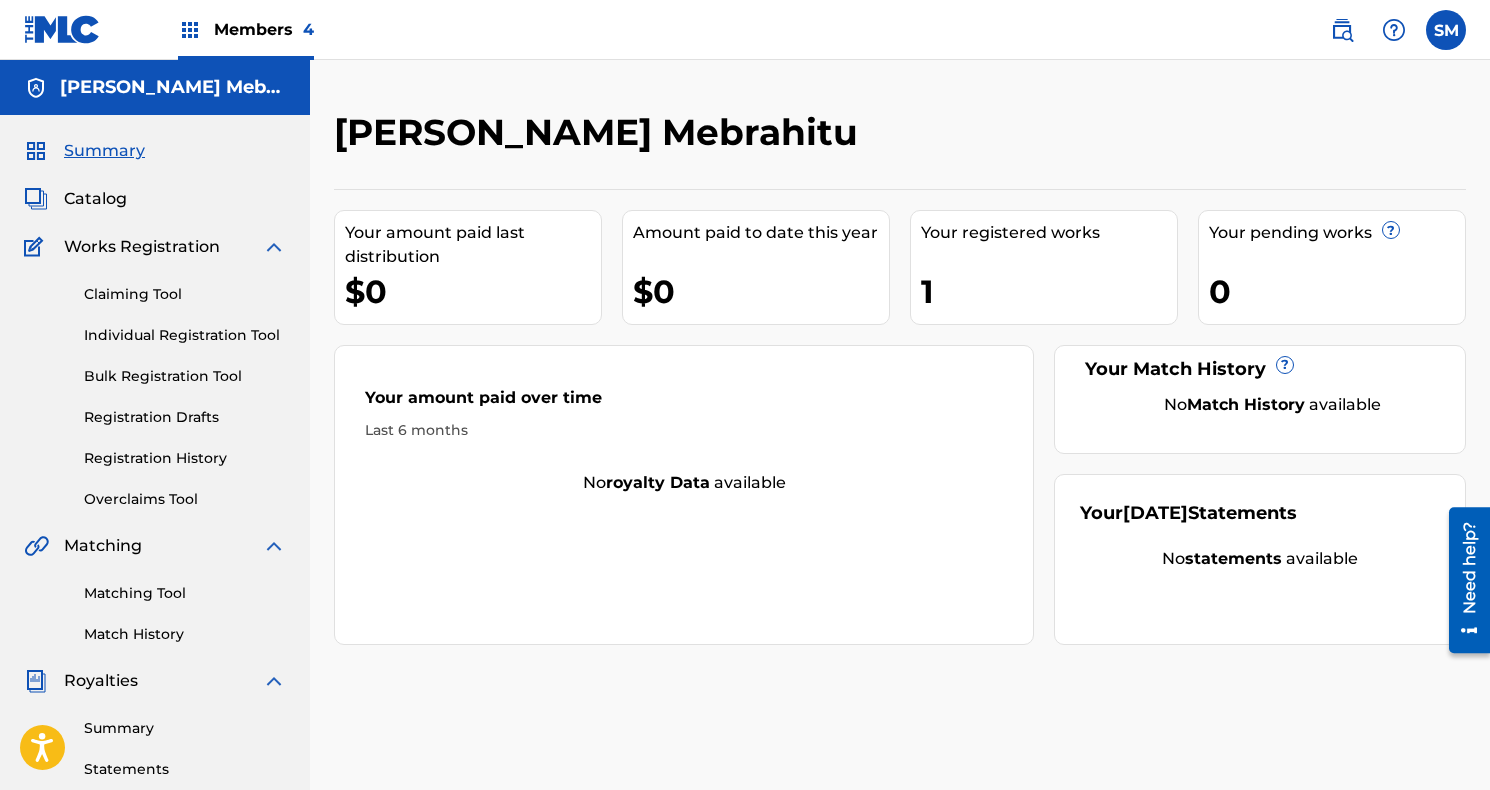 click on "Registration History" at bounding box center [185, 458] 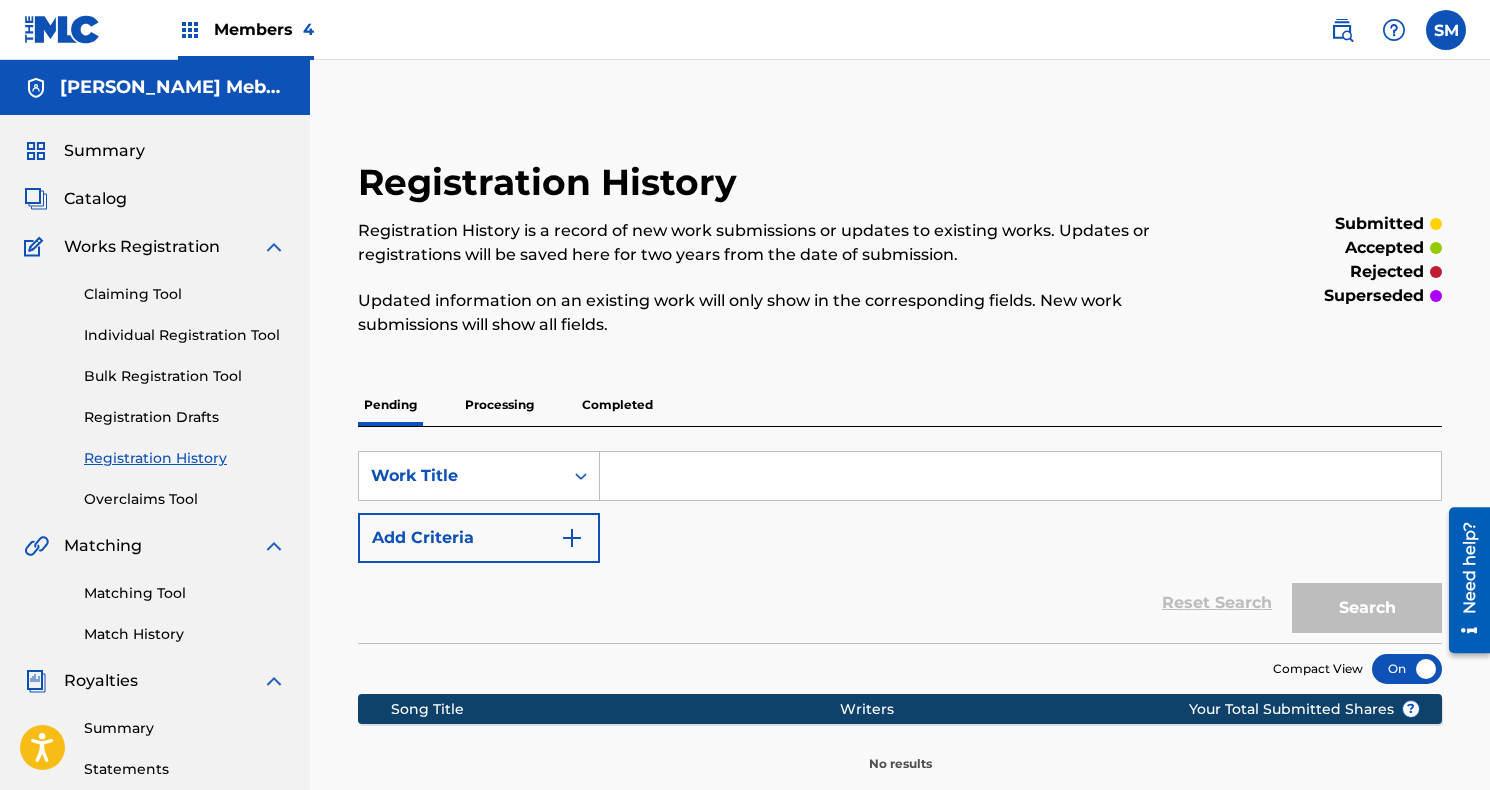 click on "Processing" at bounding box center [499, 405] 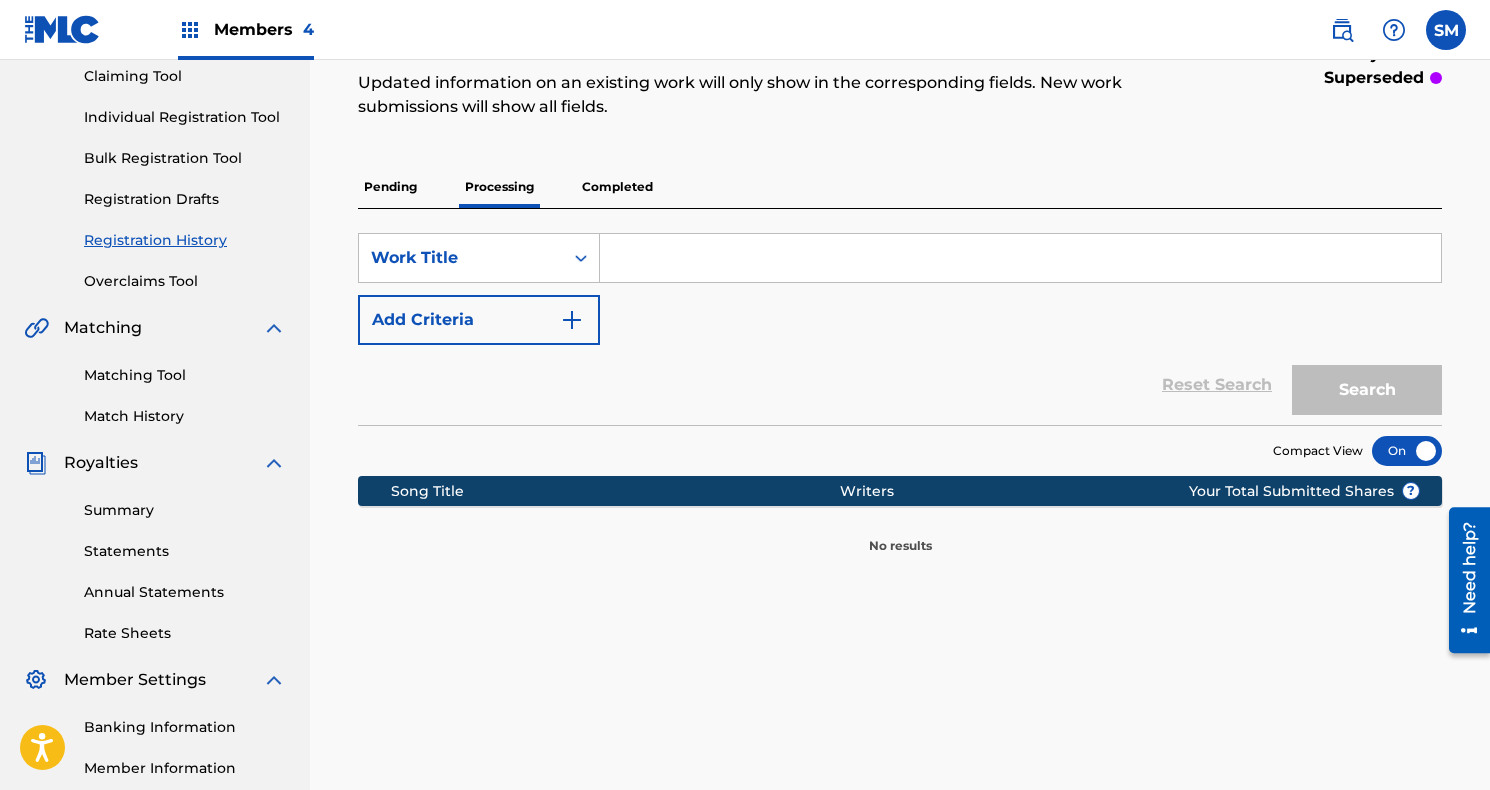 scroll, scrollTop: 214, scrollLeft: 0, axis: vertical 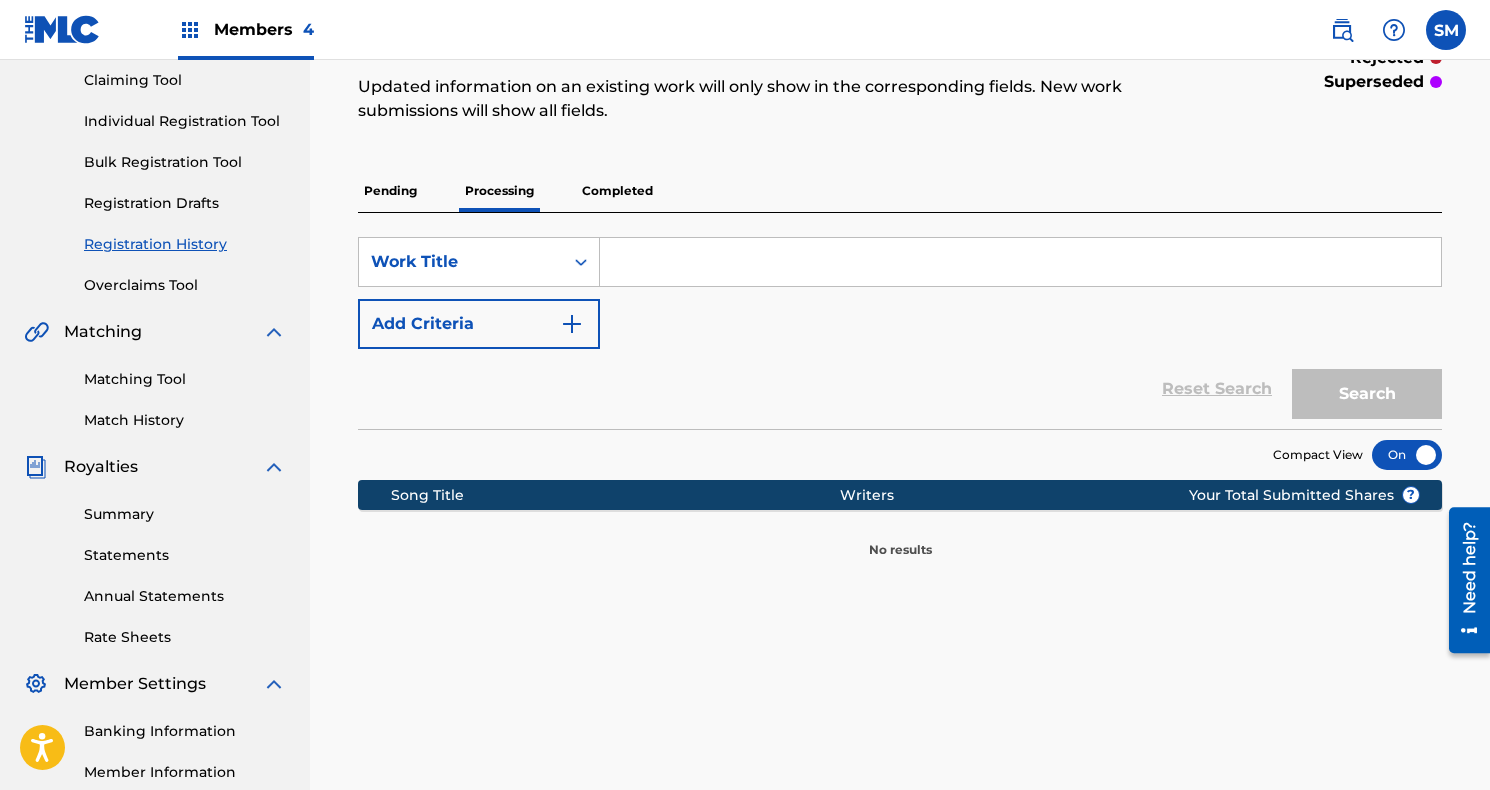 click on "Completed" at bounding box center [617, 191] 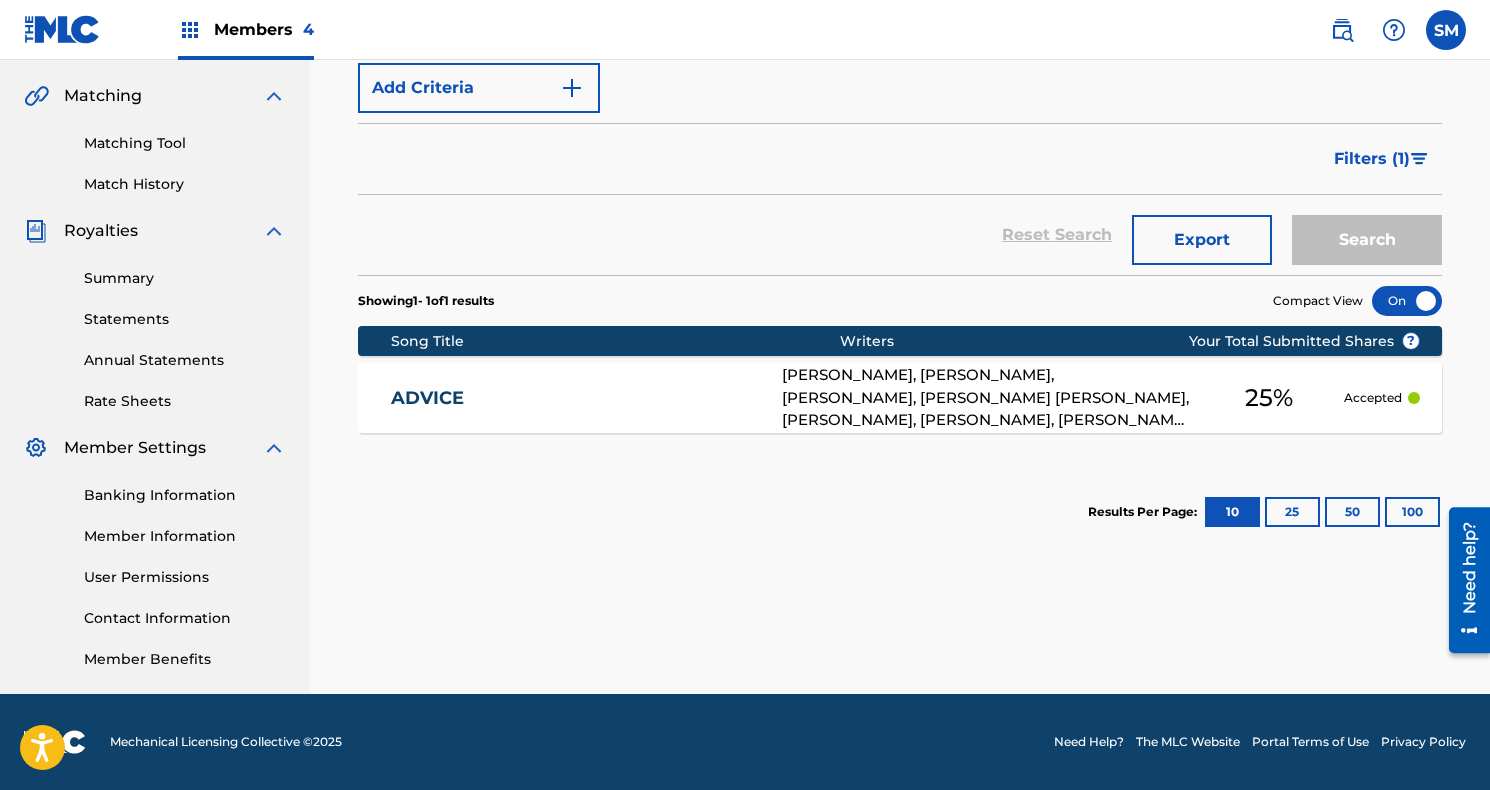 scroll, scrollTop: 450, scrollLeft: 0, axis: vertical 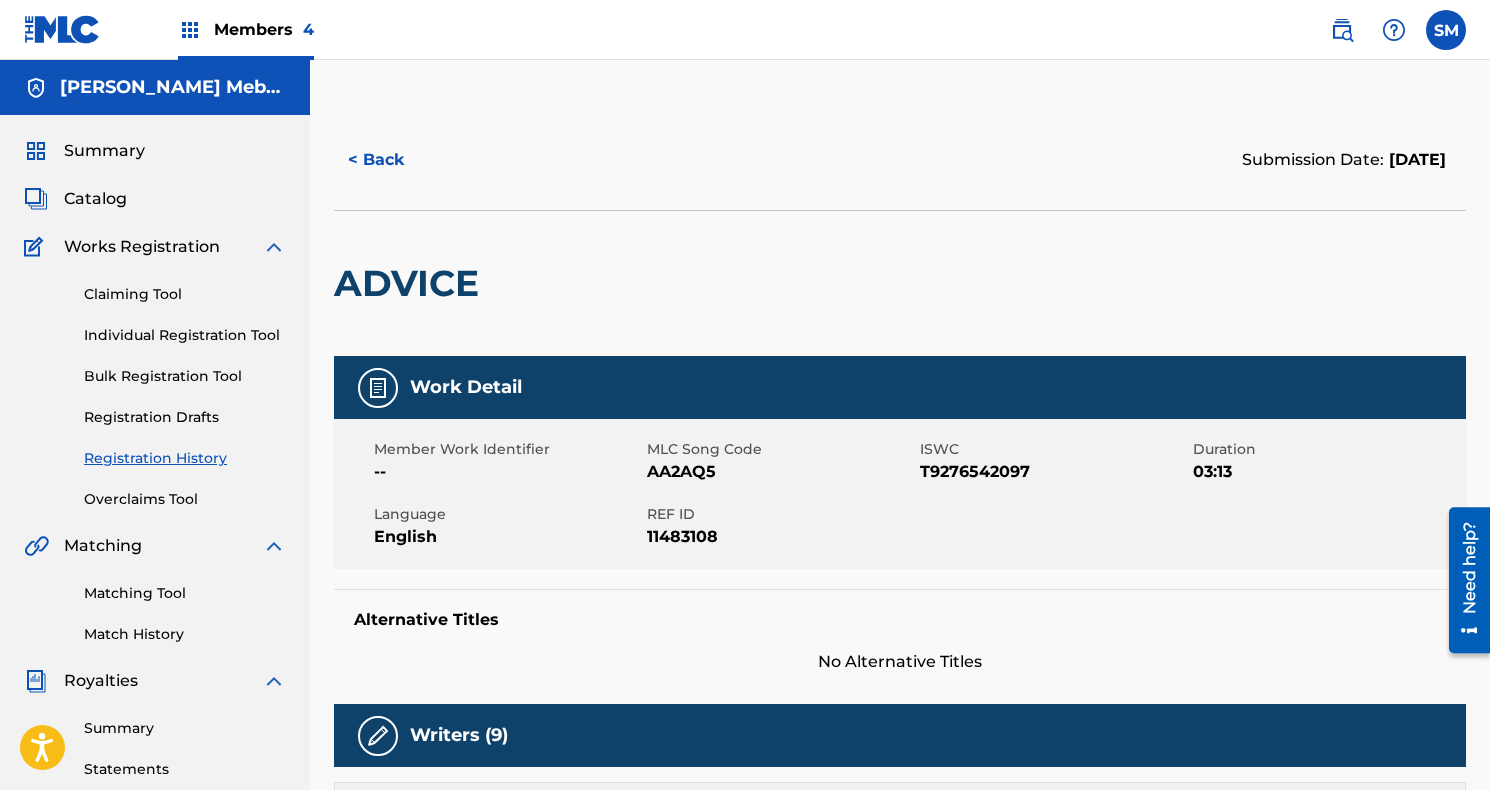 click at bounding box center (1342, 30) 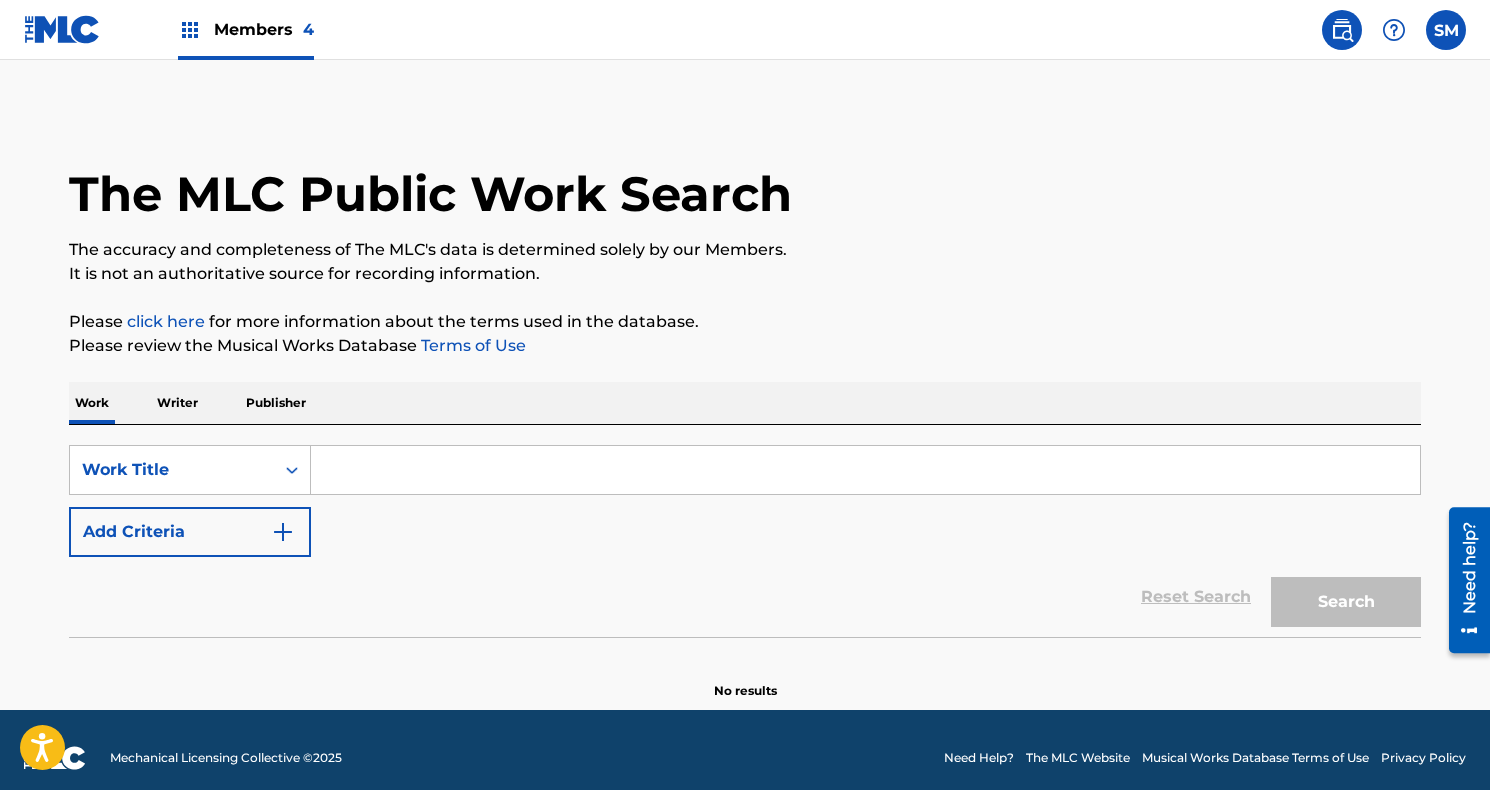 click at bounding box center [865, 470] 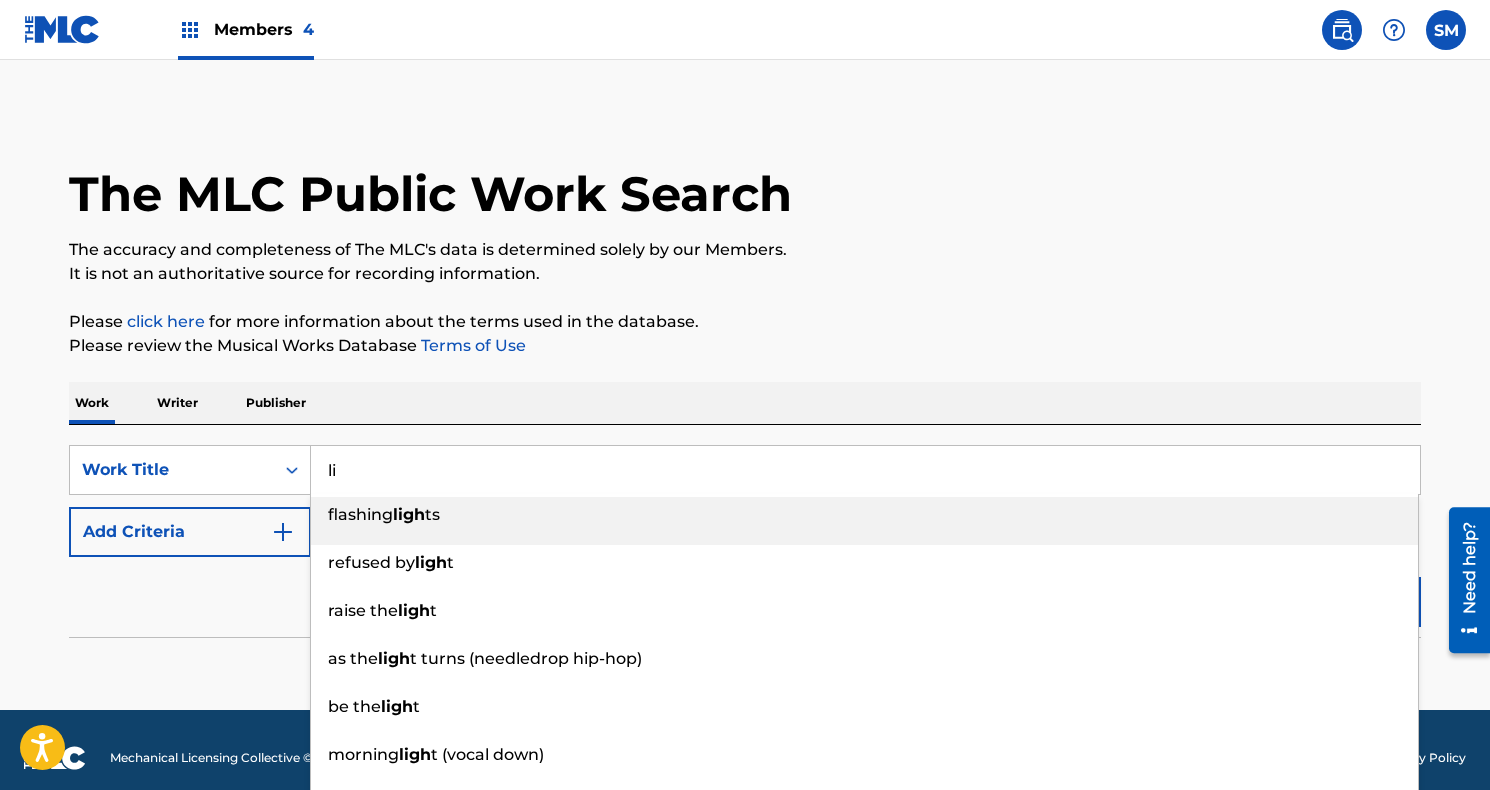 type on "l" 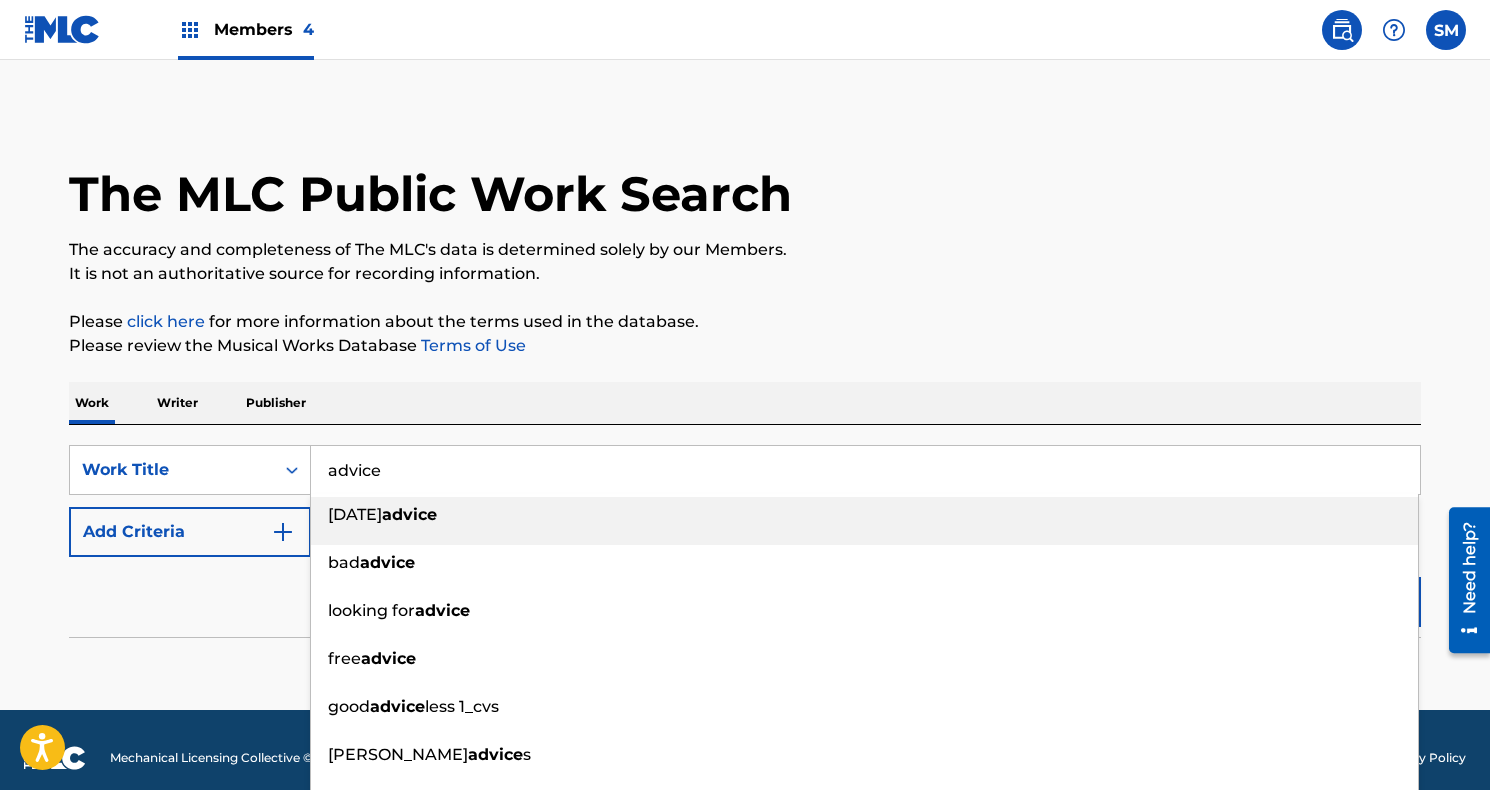 click on "advice" at bounding box center [865, 470] 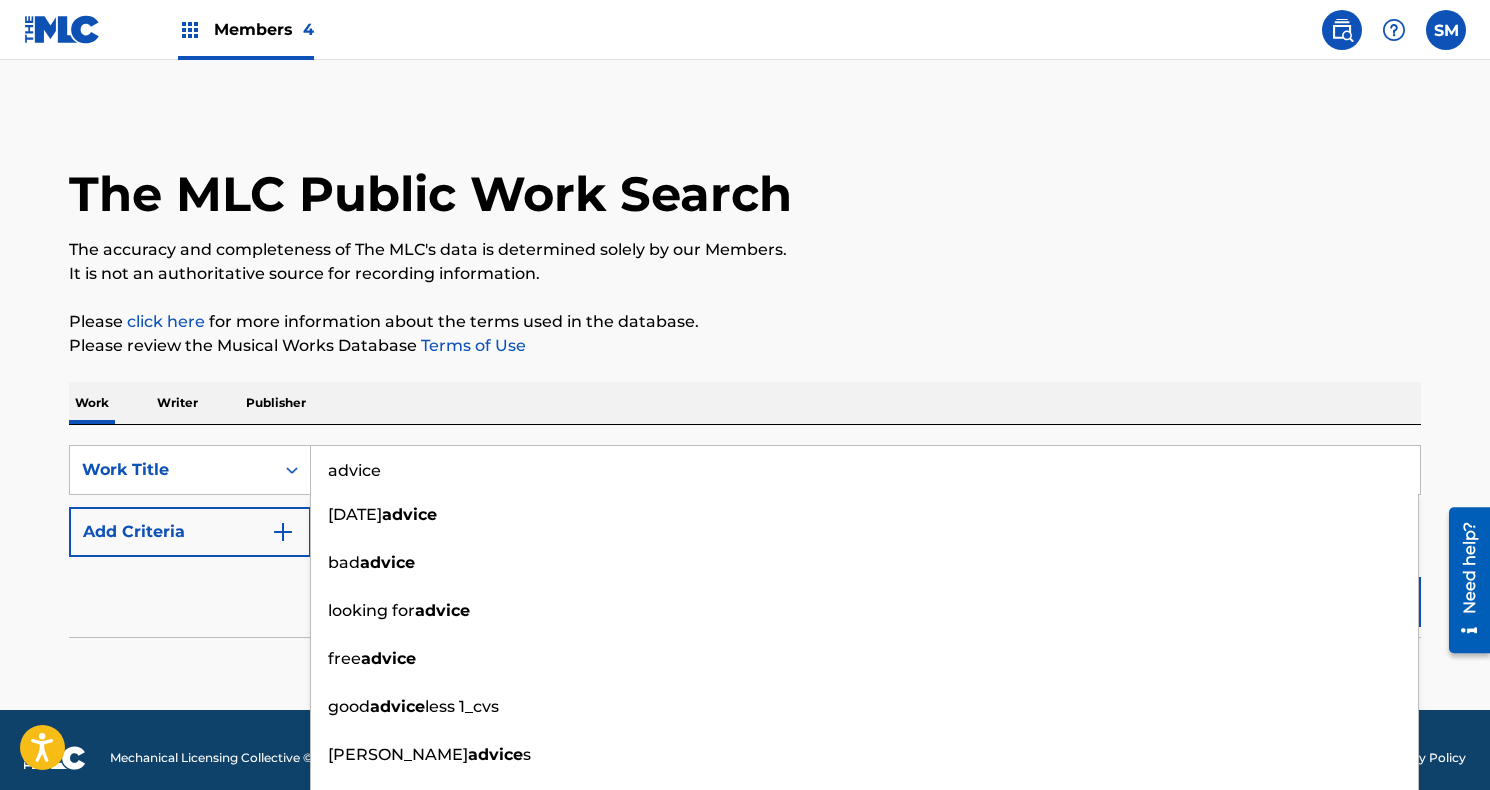 click on "advice" at bounding box center (865, 470) 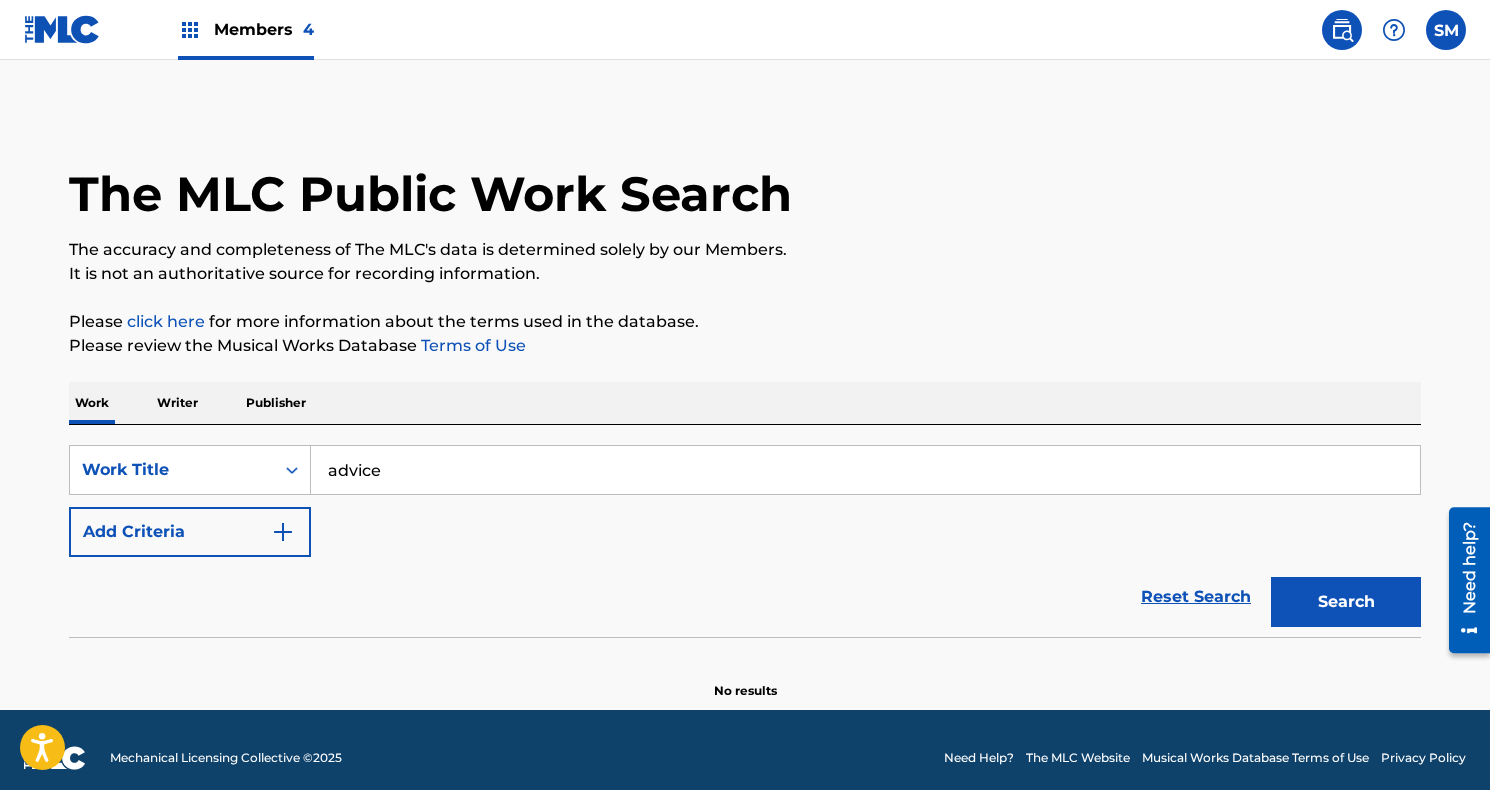 click on "Please   click here   for more information about the terms used in the database." at bounding box center [745, 322] 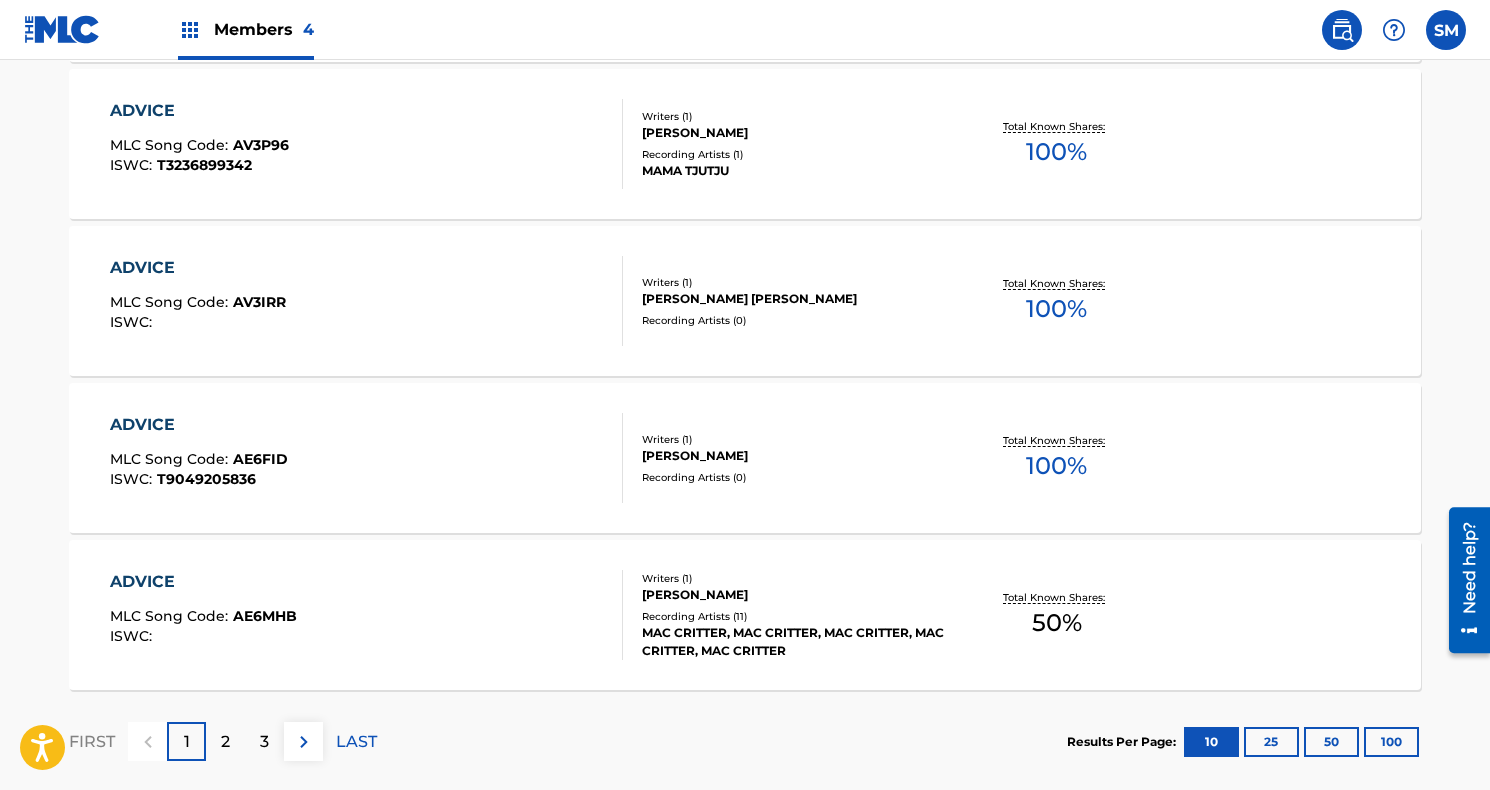 scroll, scrollTop: 1555, scrollLeft: 0, axis: vertical 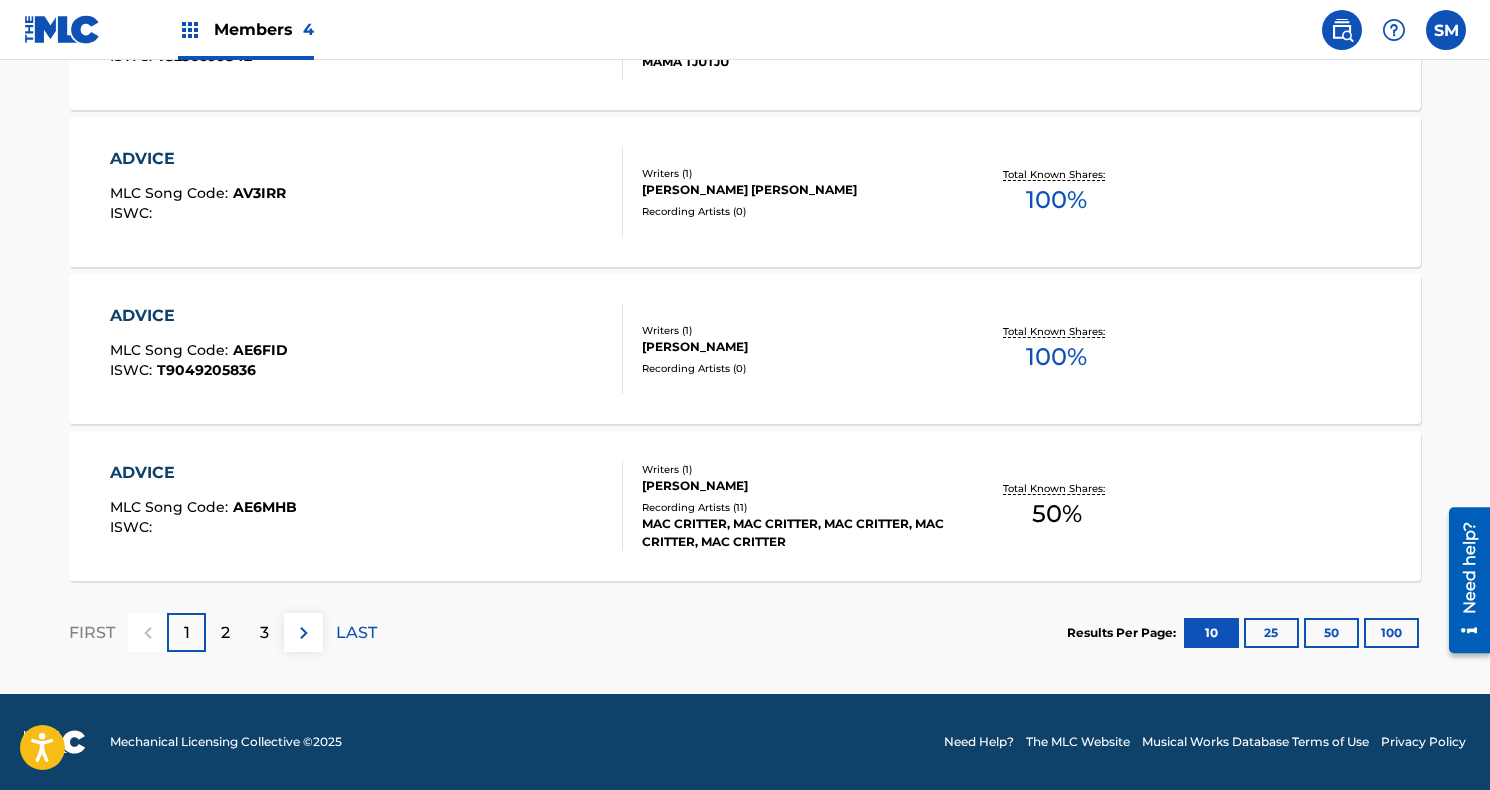 click on "2" at bounding box center (225, 633) 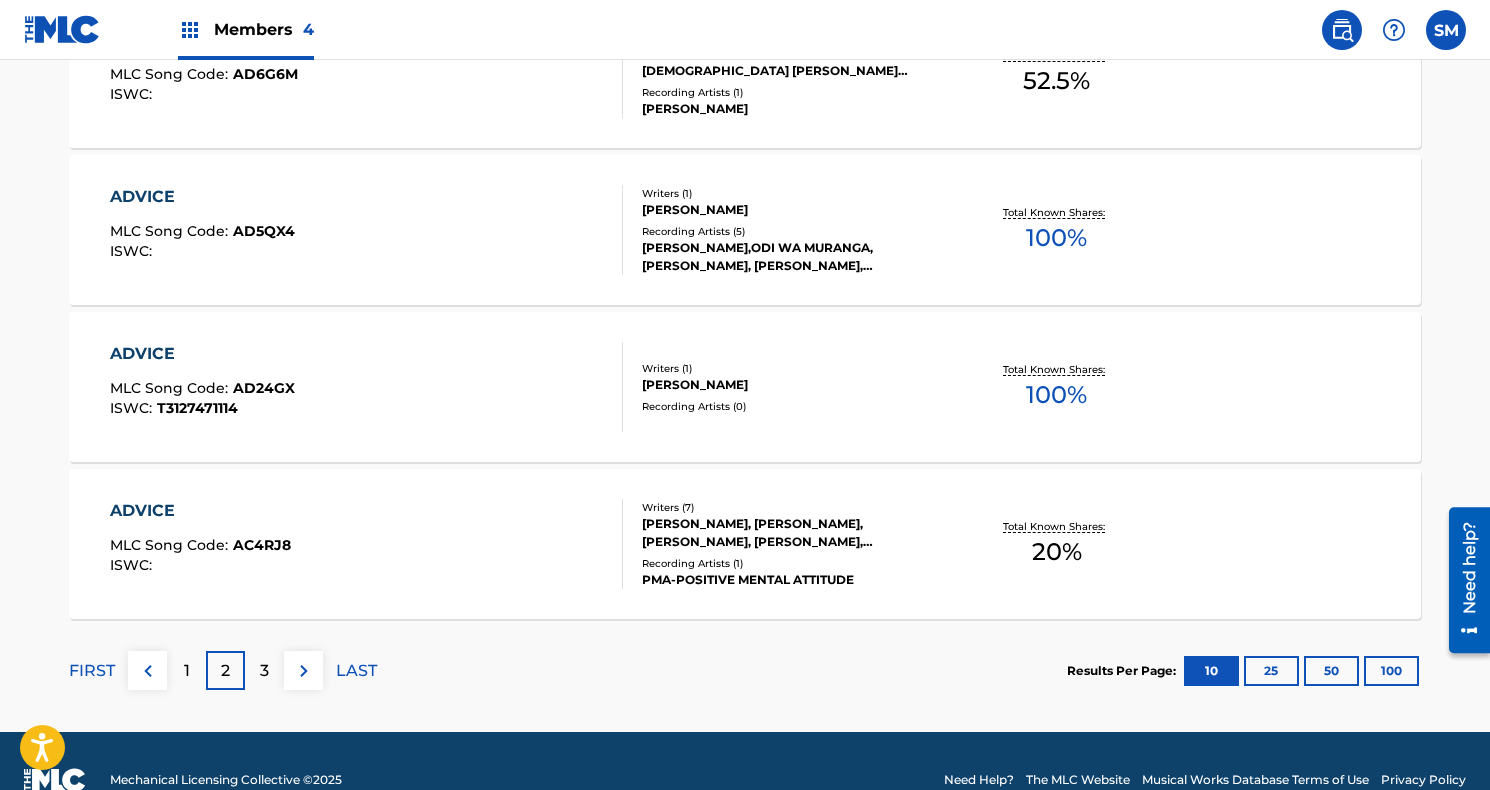 scroll, scrollTop: 1628, scrollLeft: 0, axis: vertical 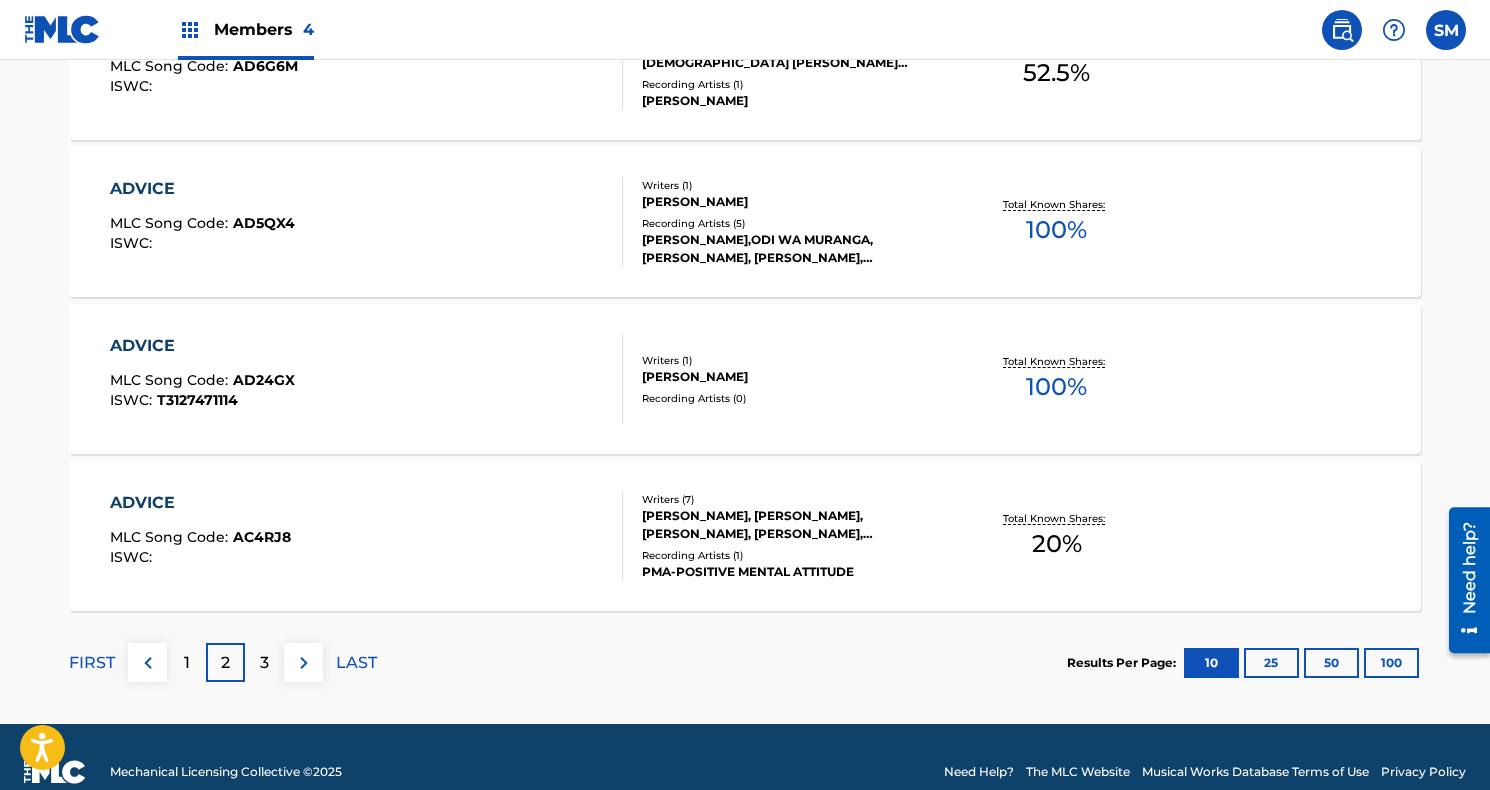 click on "3" at bounding box center [264, 663] 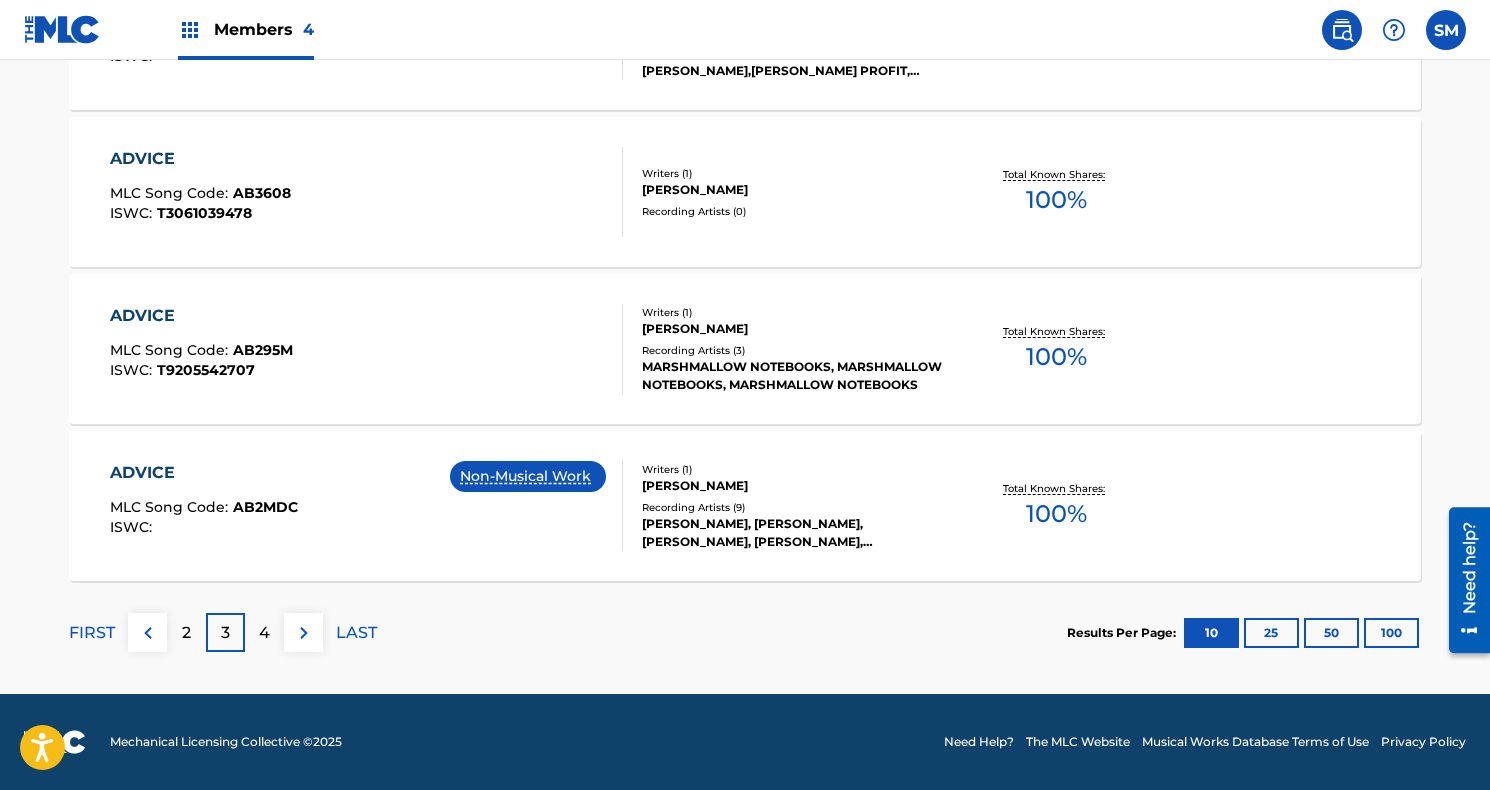 scroll, scrollTop: 1658, scrollLeft: 0, axis: vertical 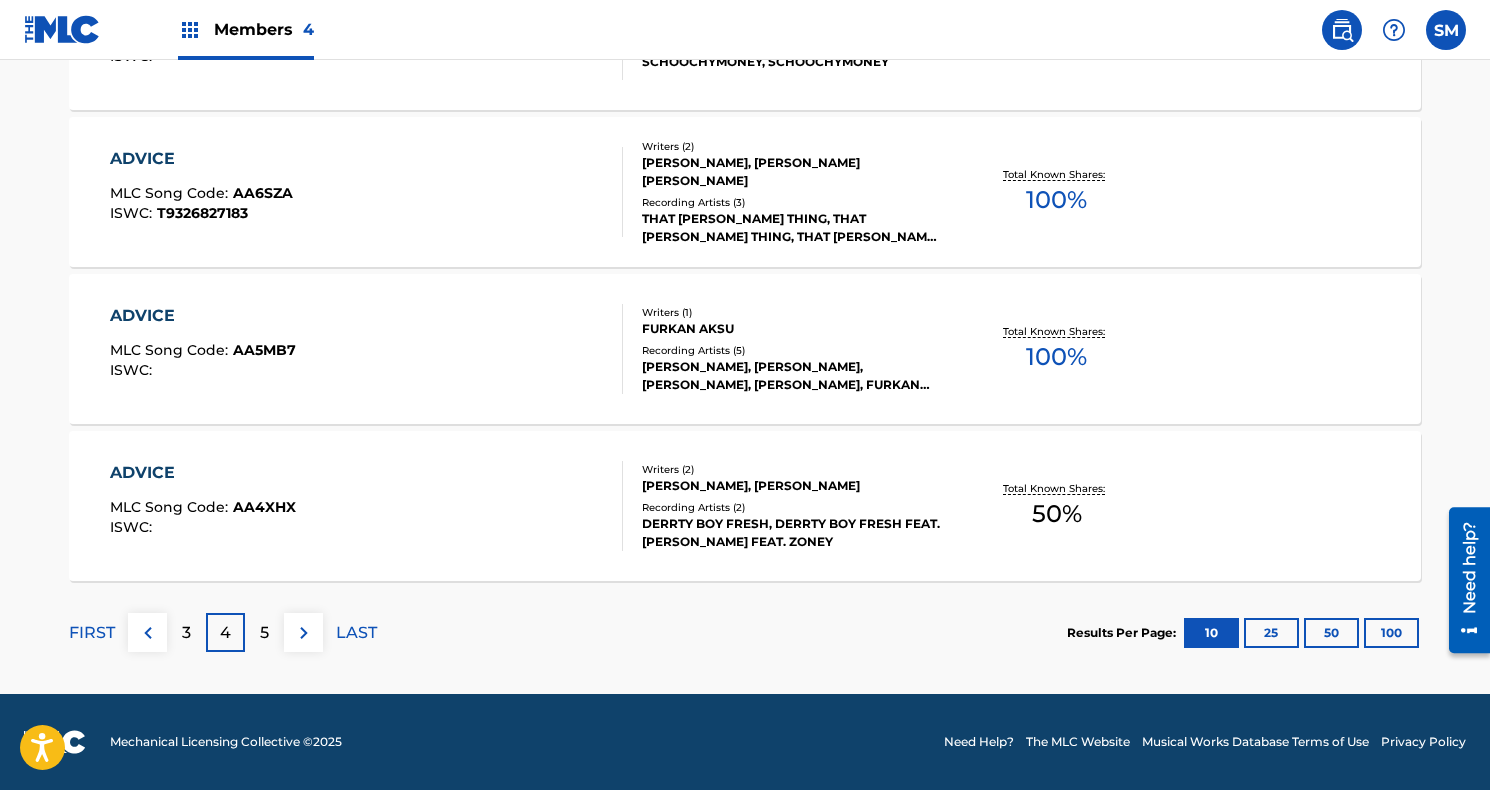 click on "5" at bounding box center (264, 633) 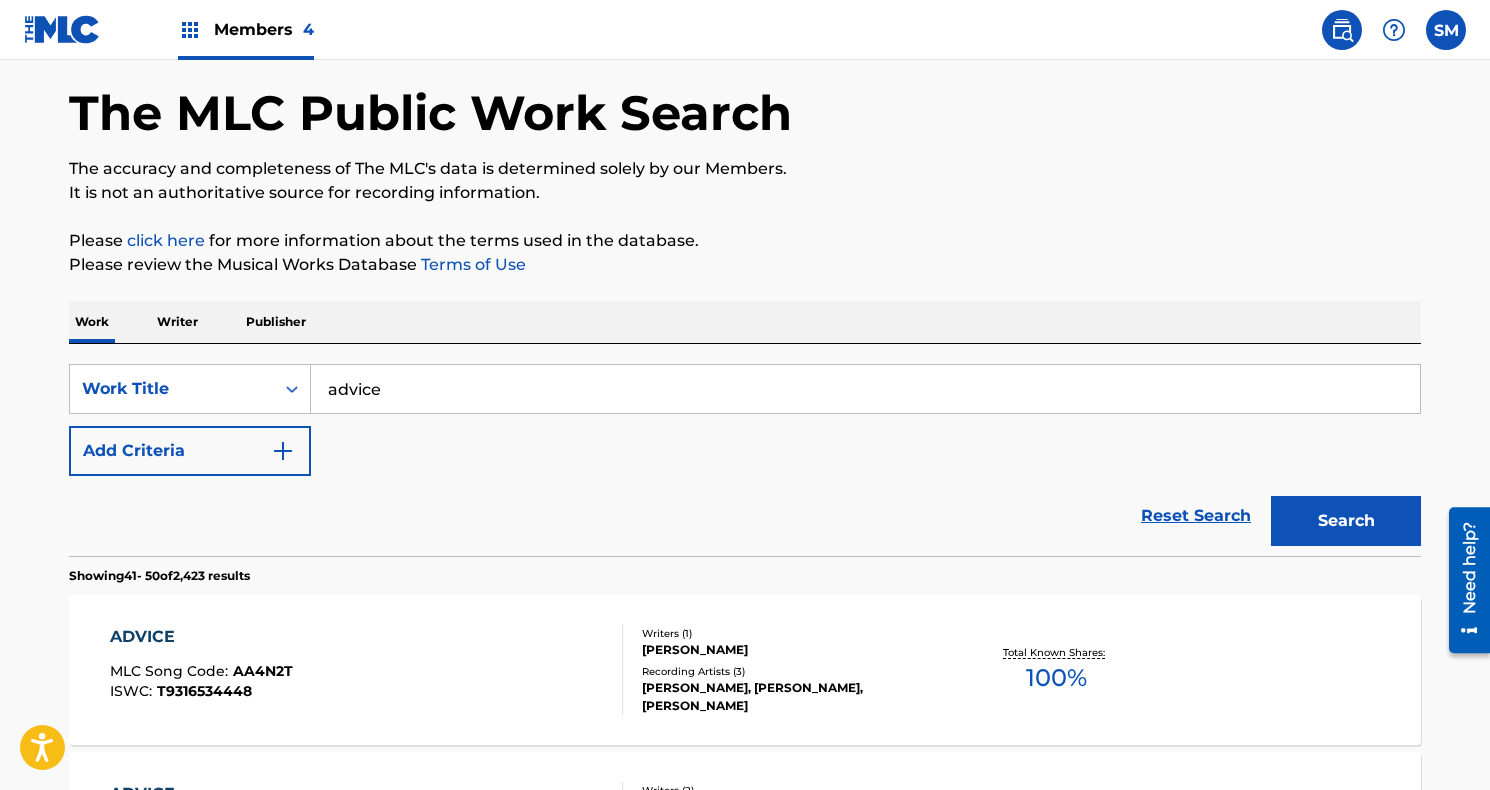 click on "Members    4" at bounding box center [264, 29] 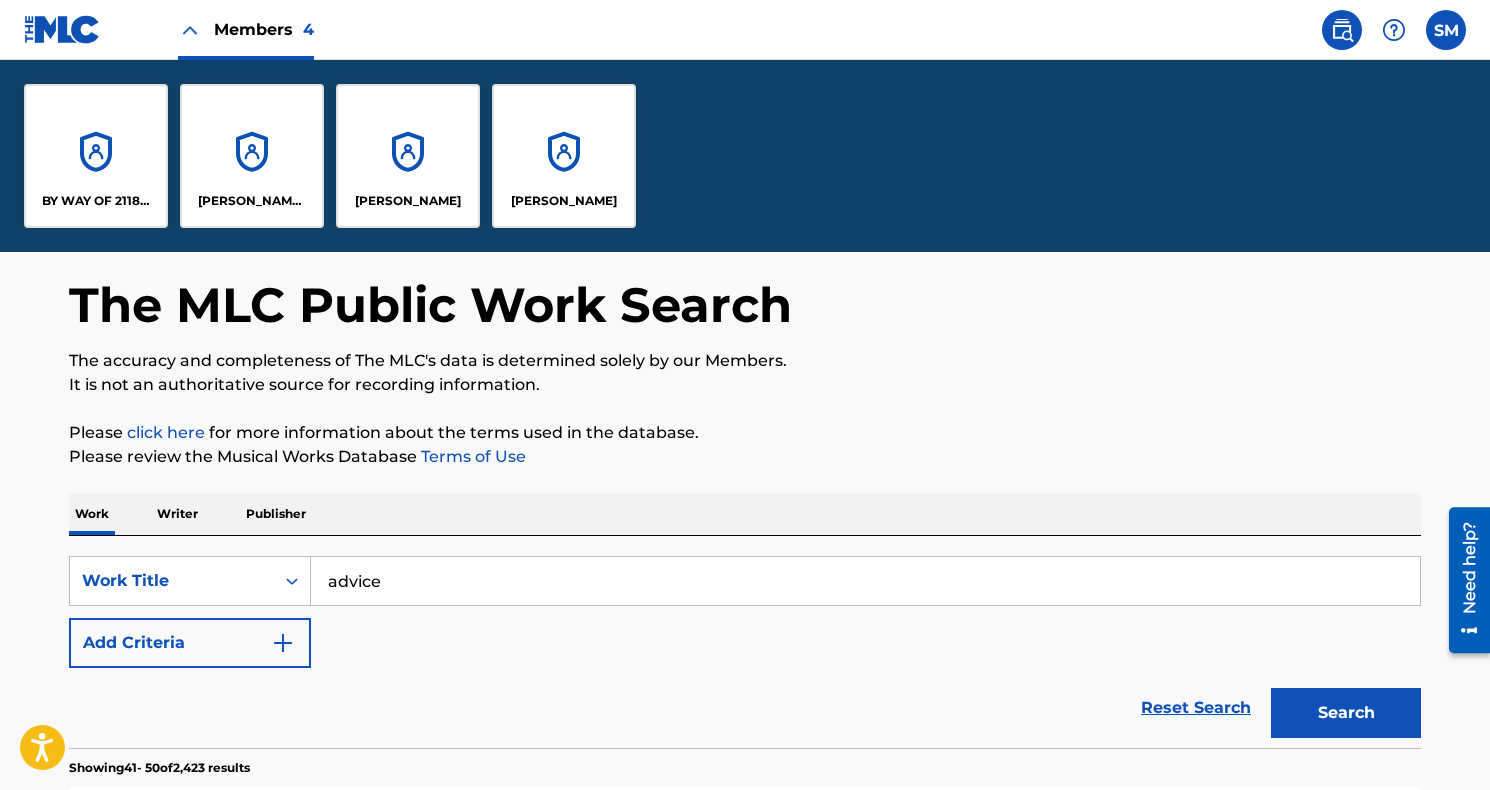 click on "BY WAY OF 2118 PUBLISHING LLC" at bounding box center (96, 201) 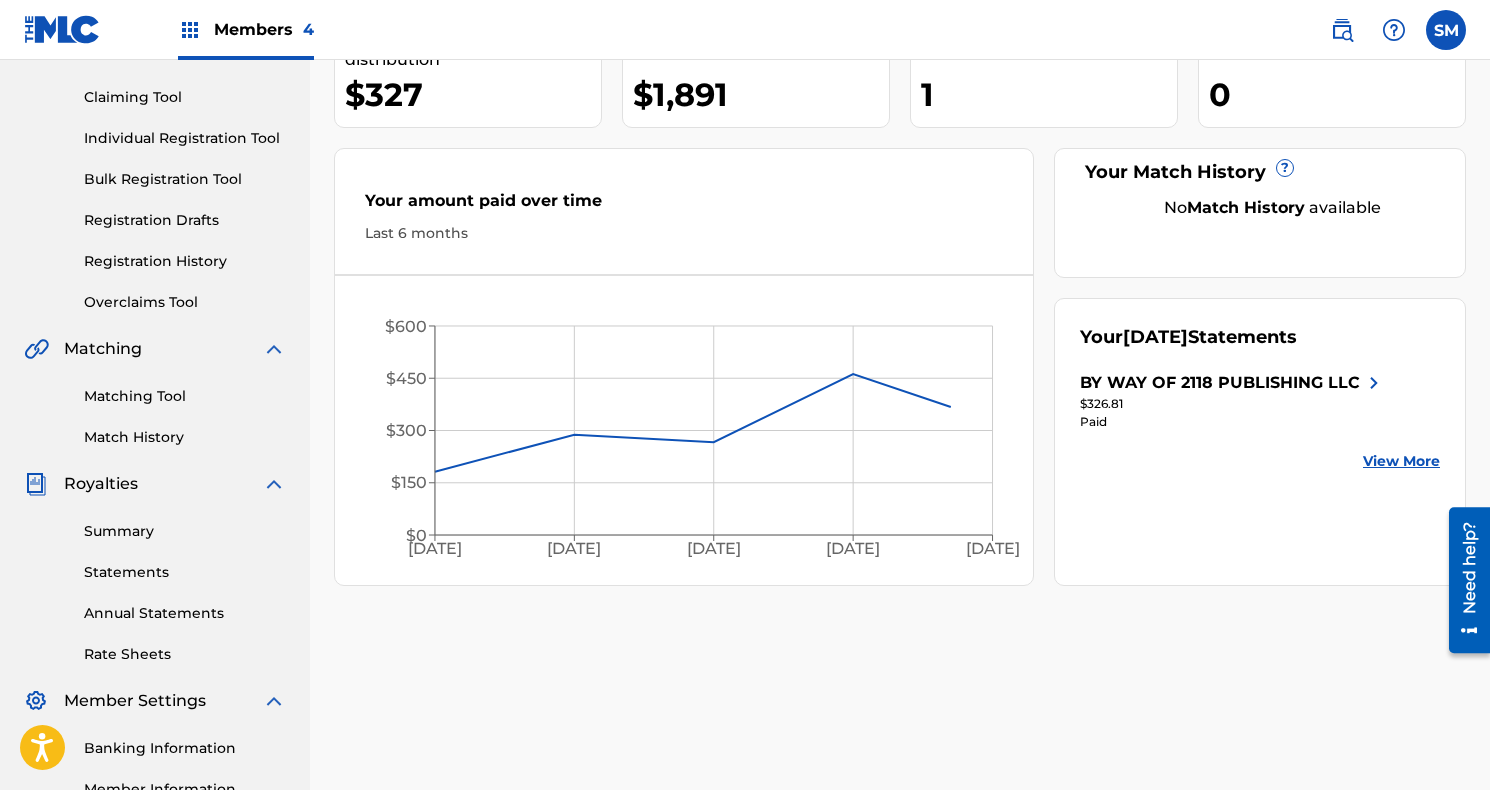 scroll, scrollTop: 197, scrollLeft: 0, axis: vertical 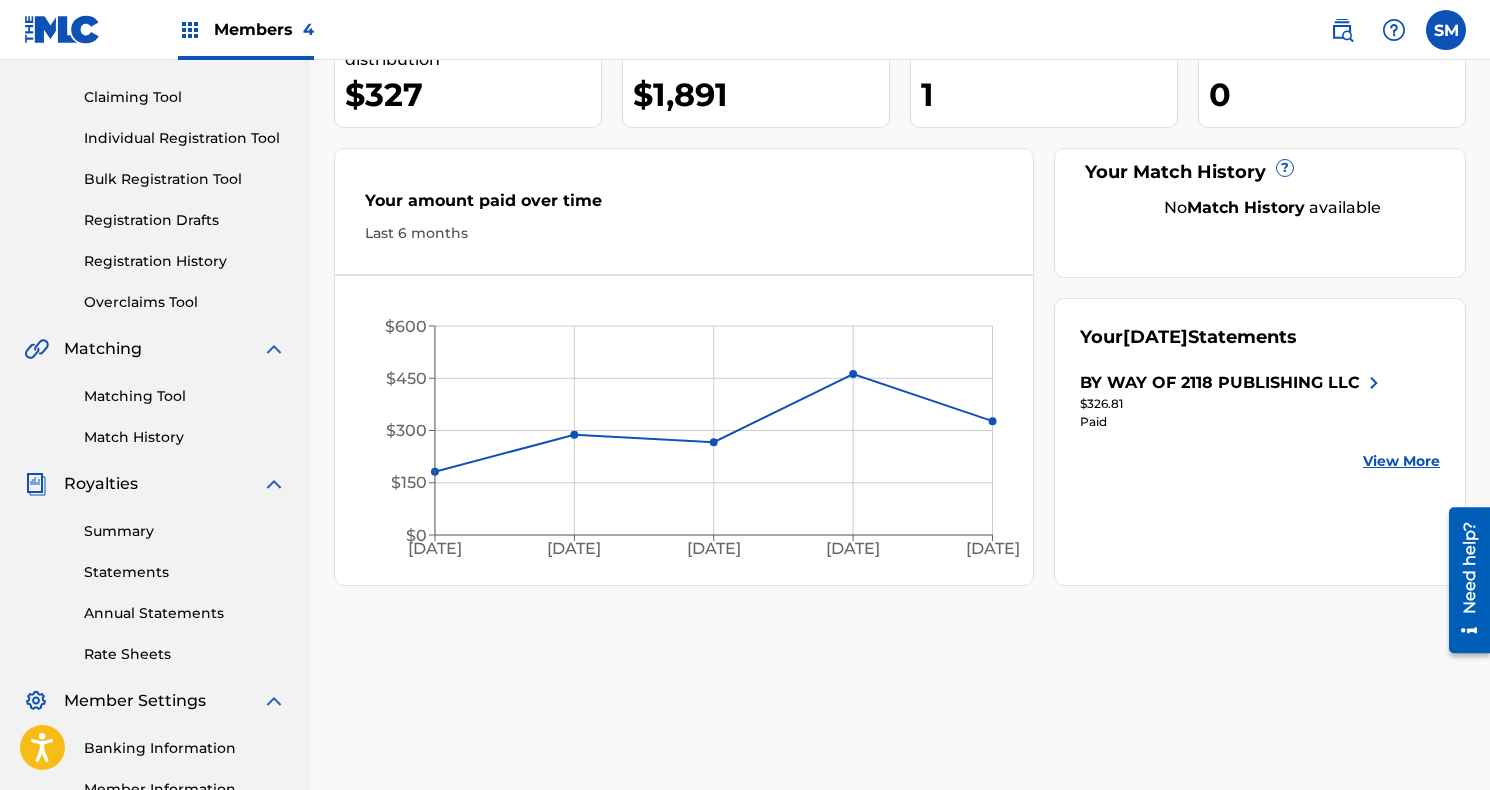 click on "Statements" at bounding box center [185, 572] 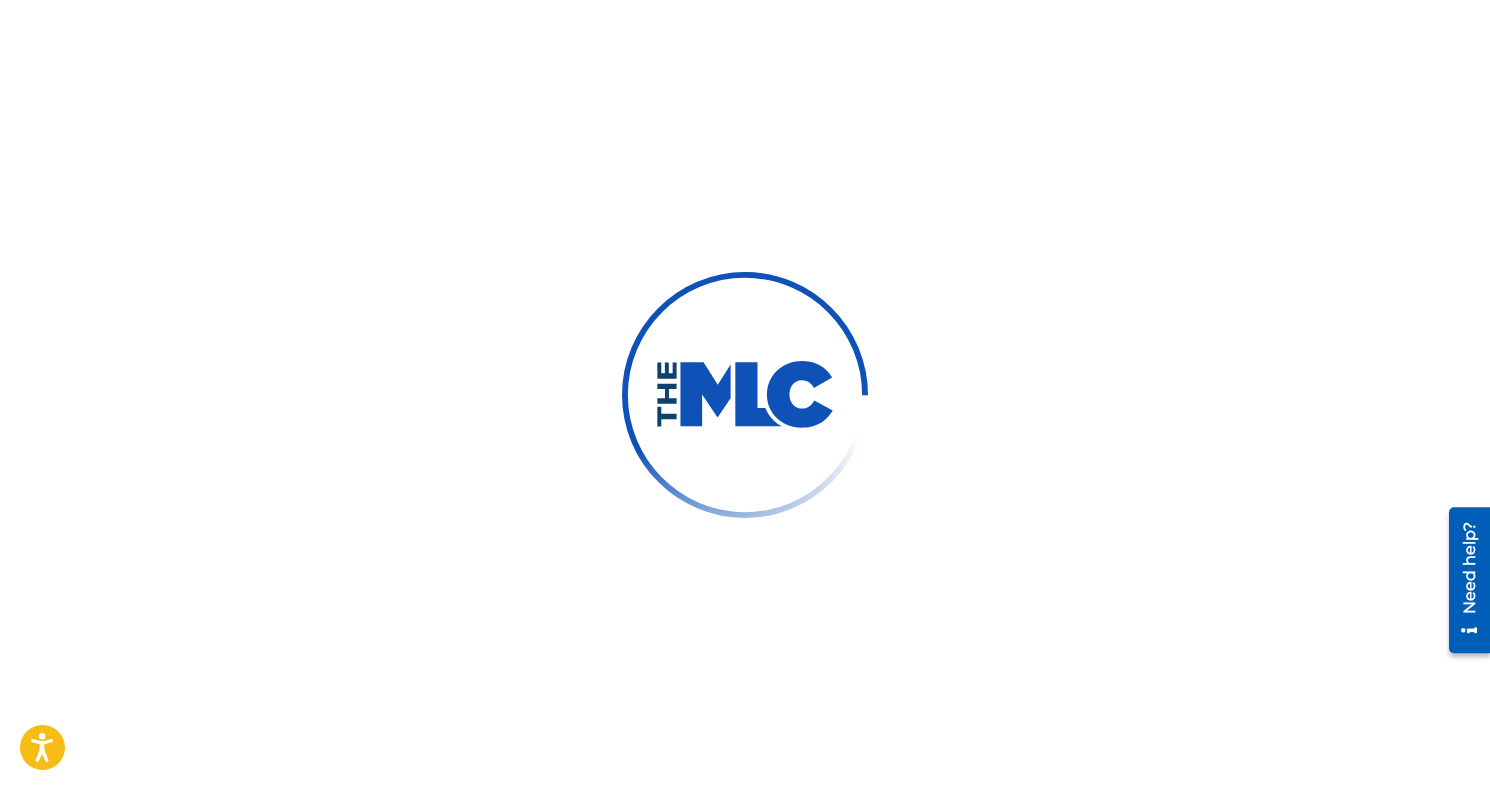 scroll, scrollTop: 0, scrollLeft: 0, axis: both 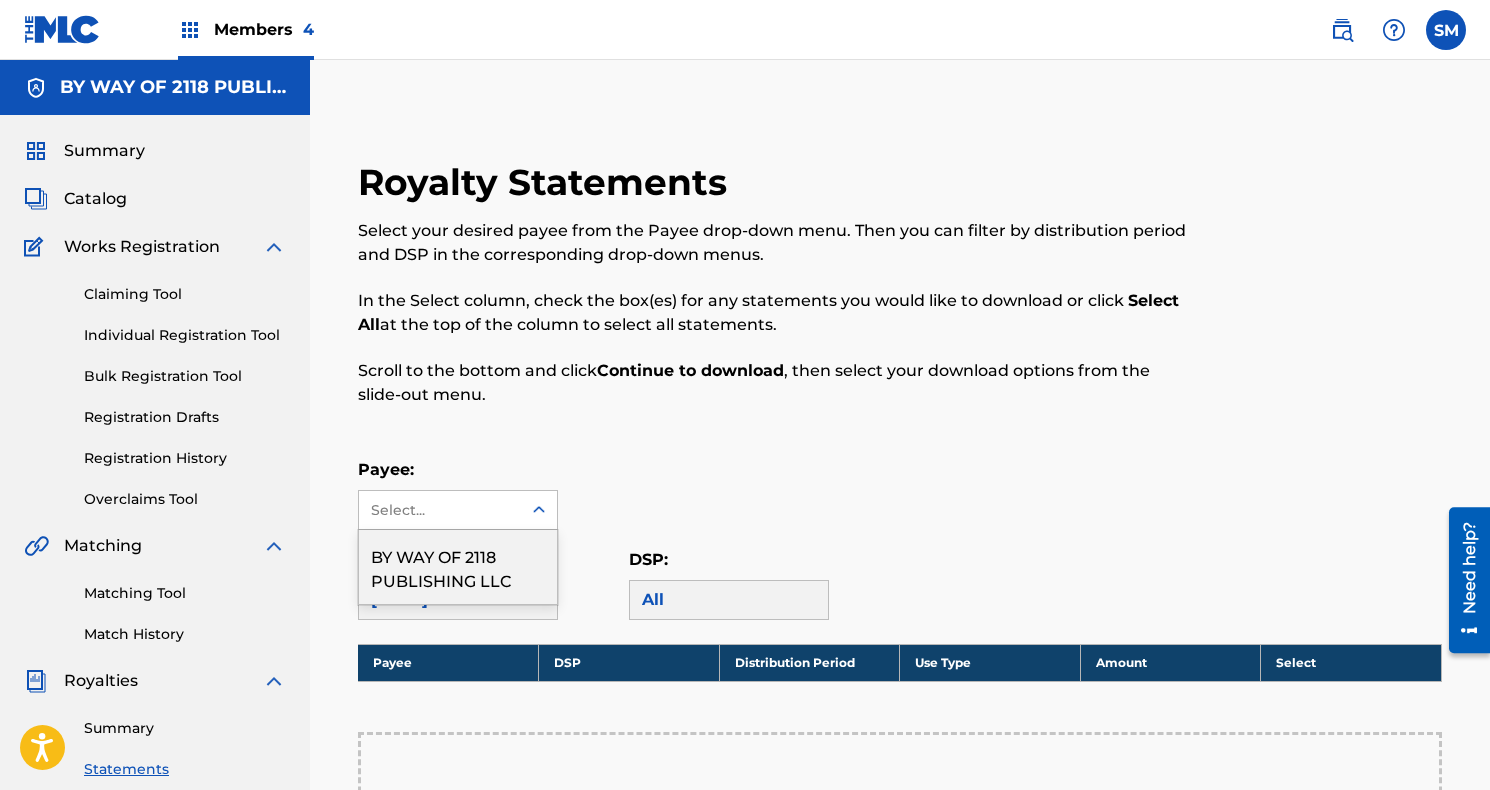 click on "Select..." at bounding box center [440, 510] 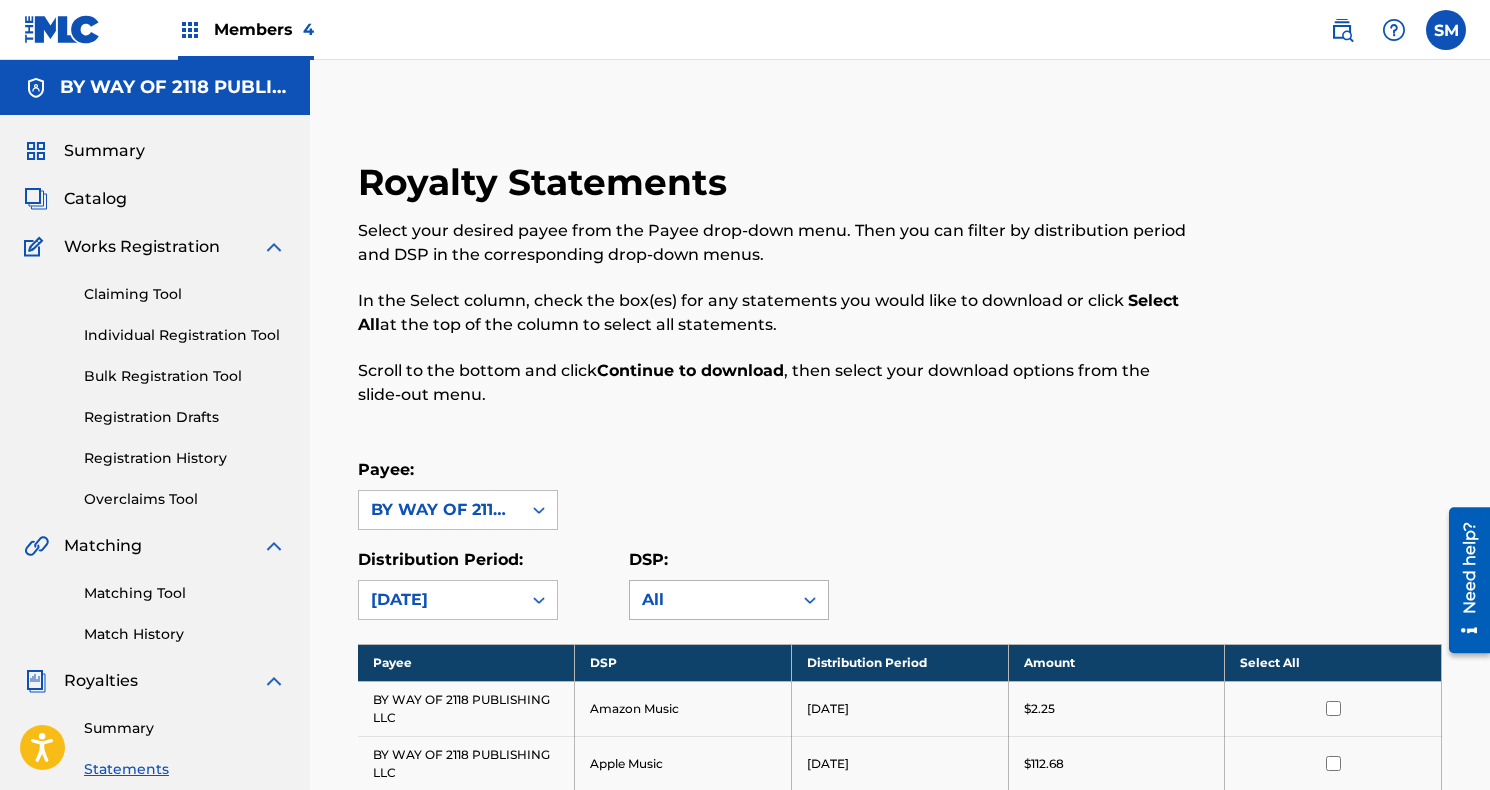 scroll, scrollTop: 0, scrollLeft: 0, axis: both 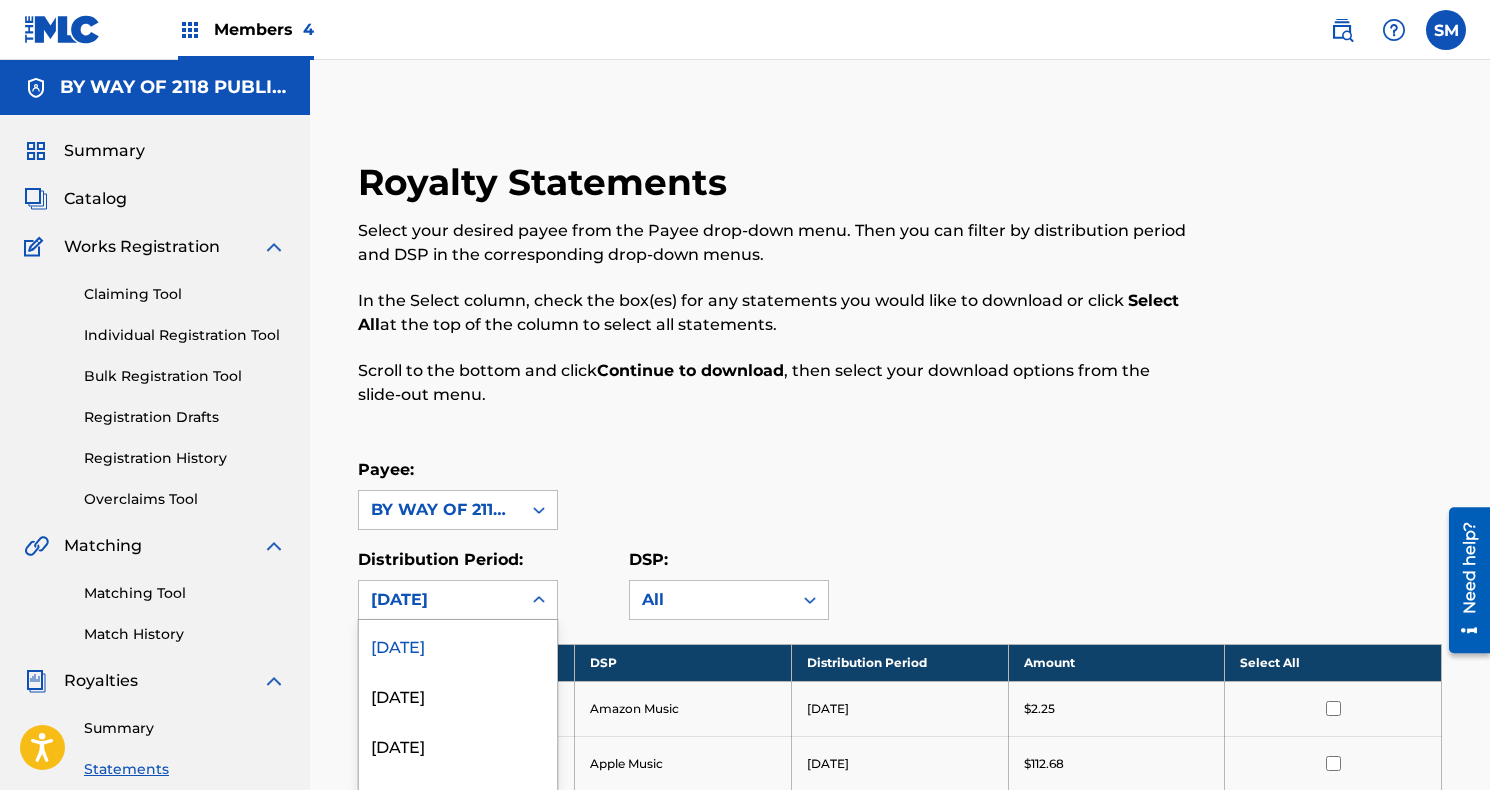 click on "July 2025, 1 of 52. 52 results available. Use Up and Down to choose options, press Enter to select the currently focused option, press Escape to exit the menu, press Tab to select the option and exit the menu. July 2025 July 2025 June 2025 May 2025 April 2025 March 2025 February 2025 January 2025 December 2024 November 2024 October 2024 September 2024 August 2024 July 2024 June 2024 May 2024 April 2024 March 2024 February 2024 January 2024 December 2023 November 2023 October 2023 September 2023 August 2023 July 2023 June 2023 May 2023 April 2023 March 2023 February 2023 January 2023 December 2022 November 2022 October 2022 September 2022 August 2022 July 2022 June 2022 May 2022 April 2022 March 2022 February 2022 January 2022 December 2021 November 2021 October 2021 September 2021 August 2021 July 2021 June 2021 May 2021 April 2021" at bounding box center [458, 600] 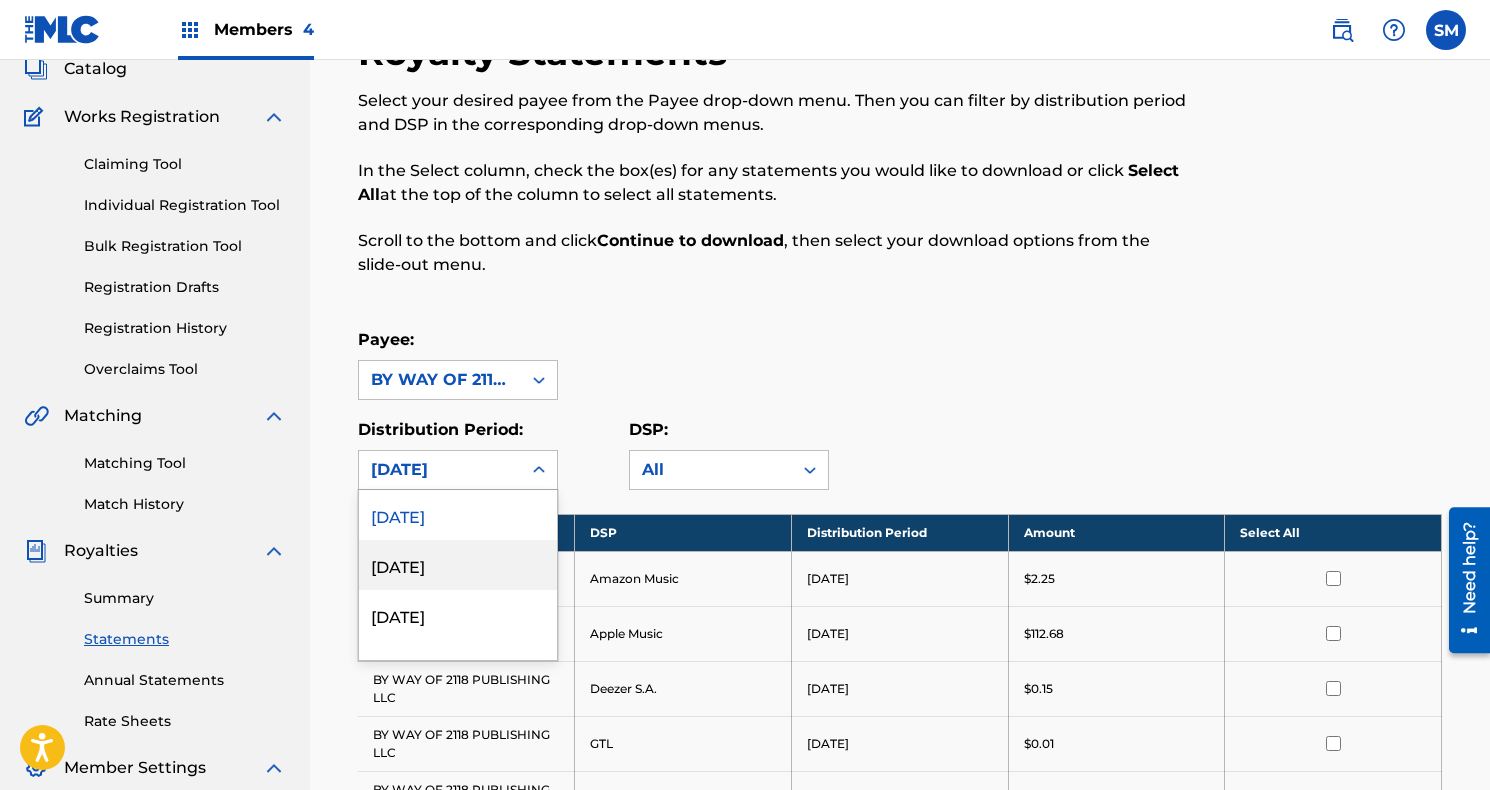 scroll, scrollTop: 131, scrollLeft: 0, axis: vertical 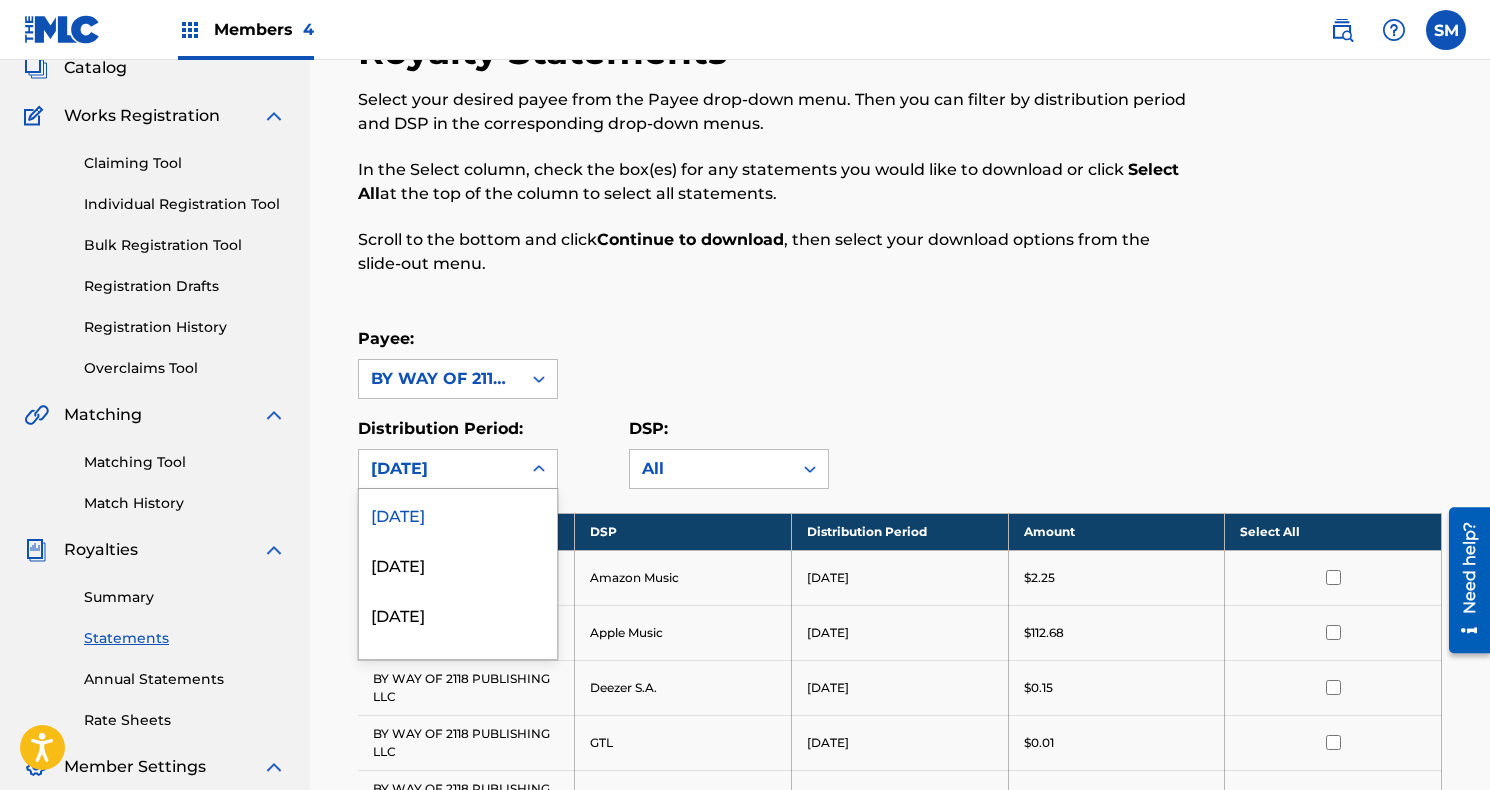 click on "[DATE]" at bounding box center (458, 514) 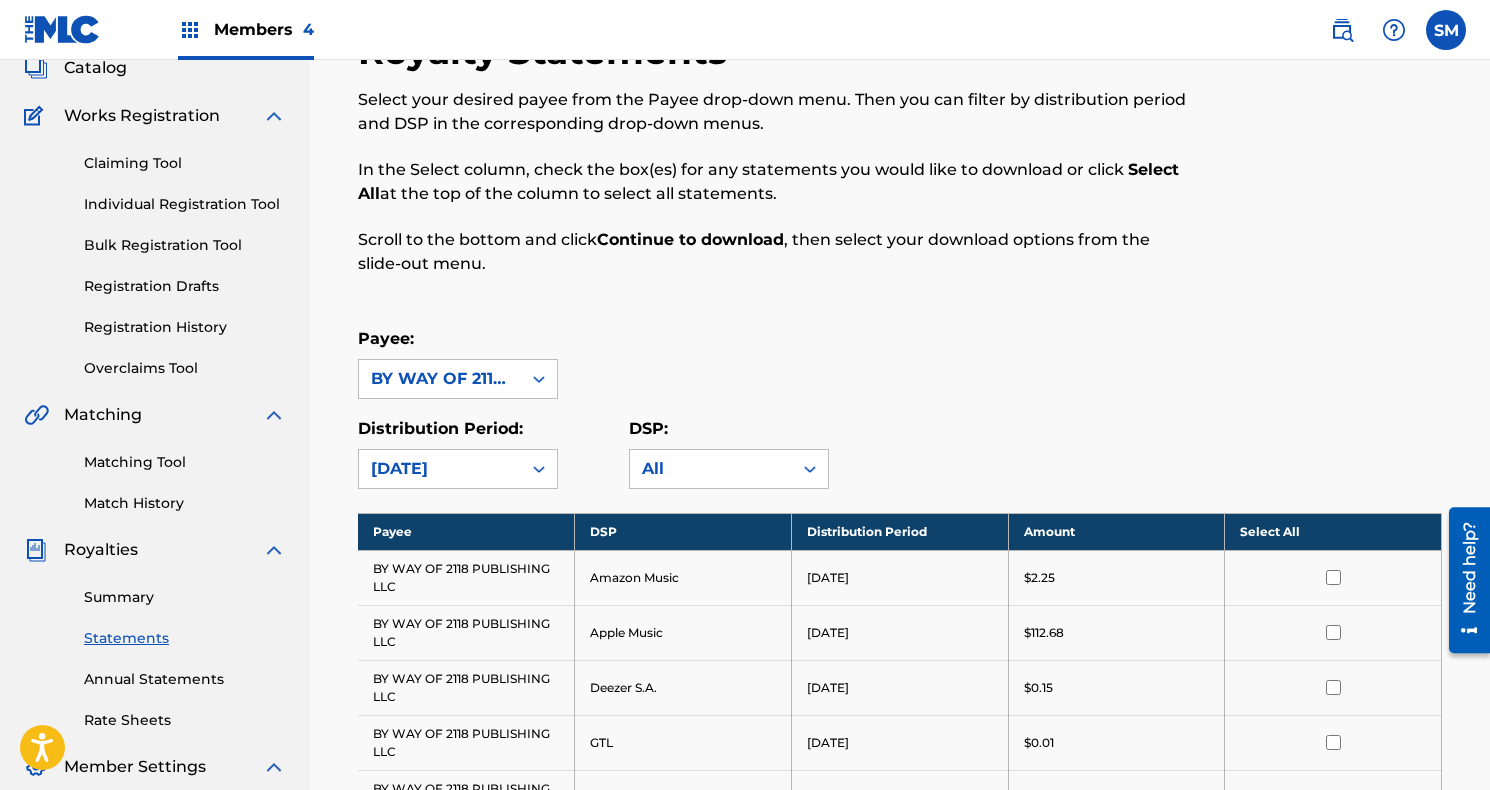 click on "Summary" at bounding box center (185, 597) 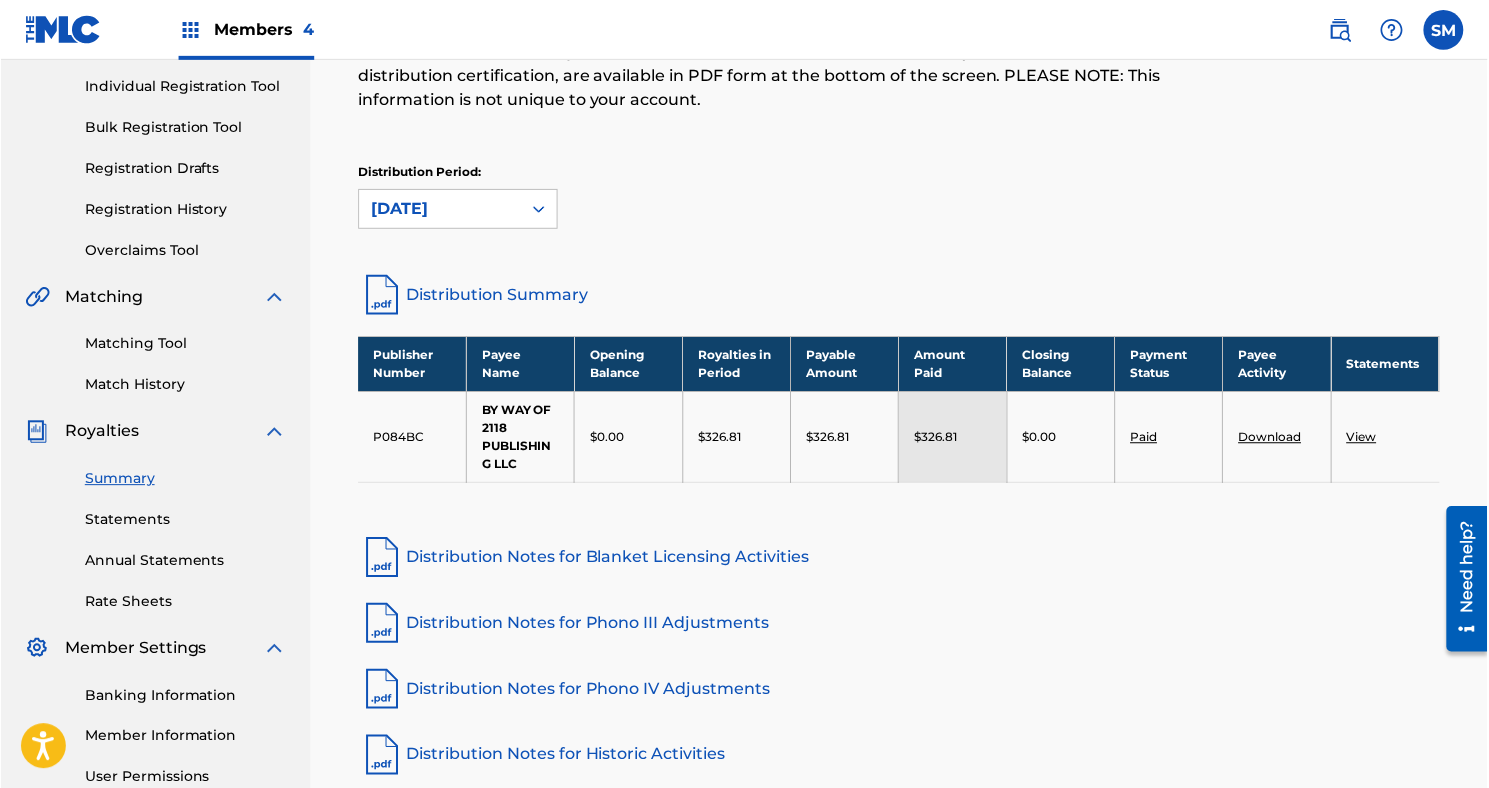 scroll, scrollTop: 259, scrollLeft: 0, axis: vertical 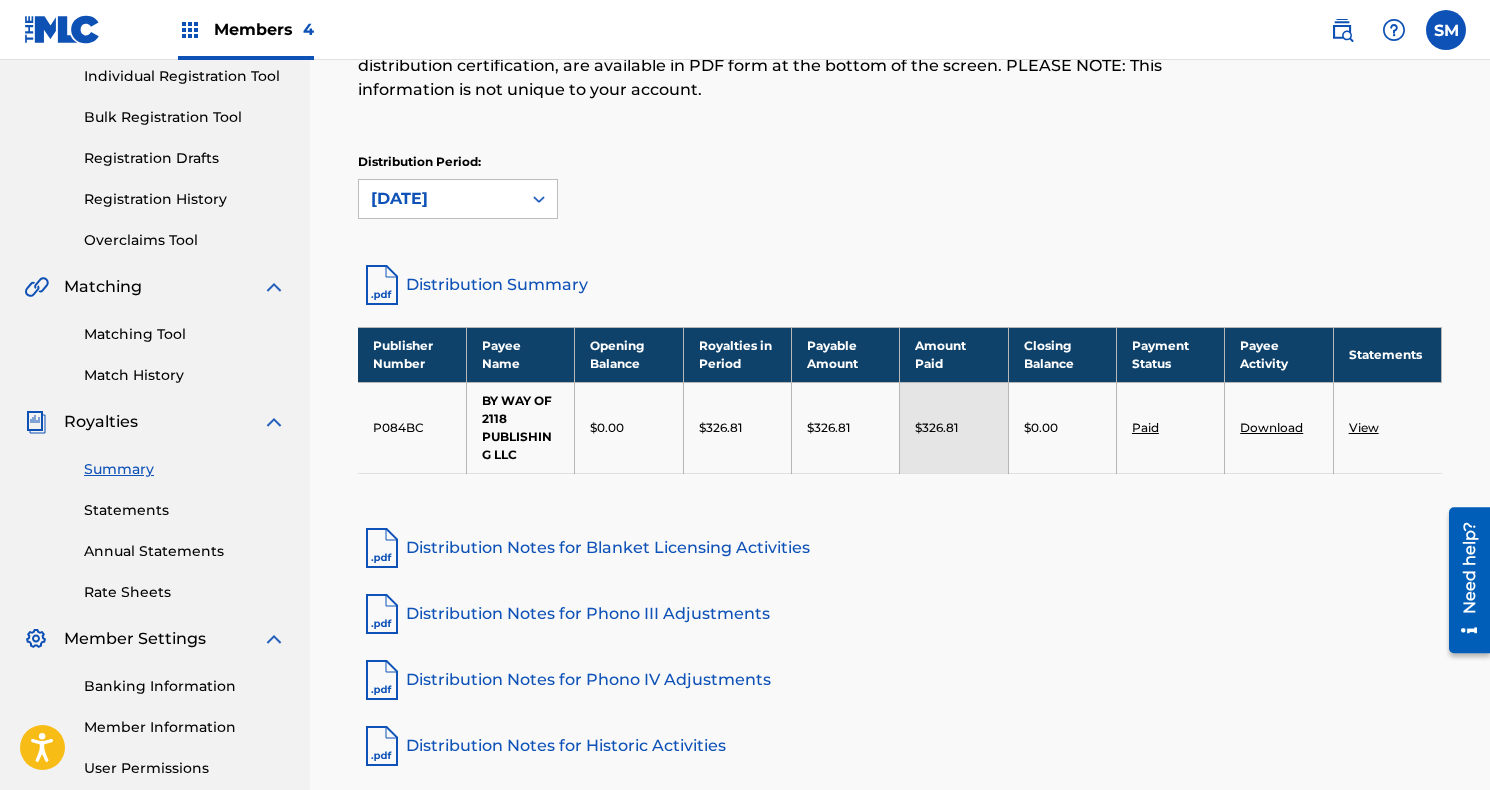 click on "Distribution Summary" at bounding box center (900, 285) 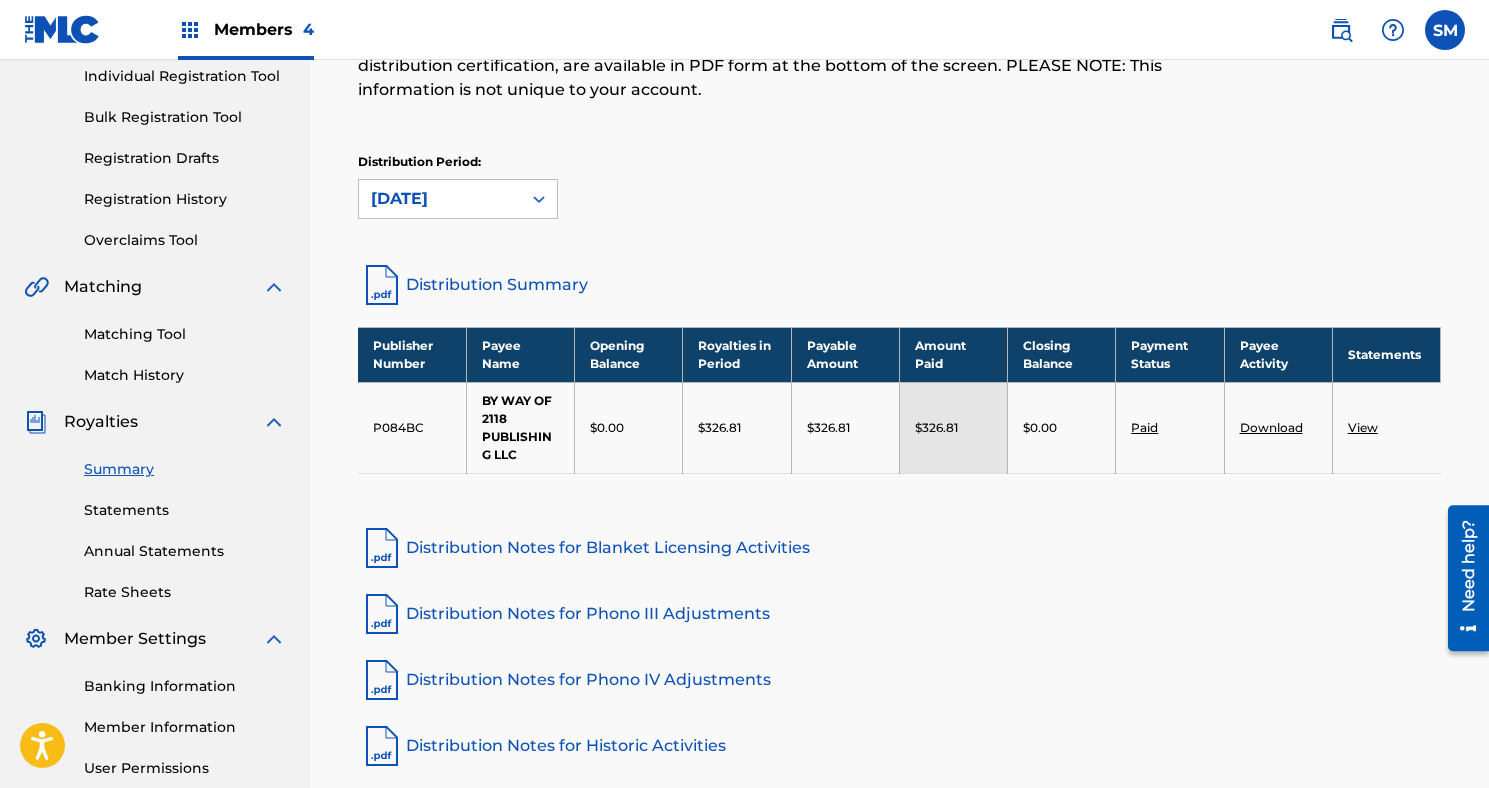 click on "Distribution Summary" at bounding box center [899, 285] 